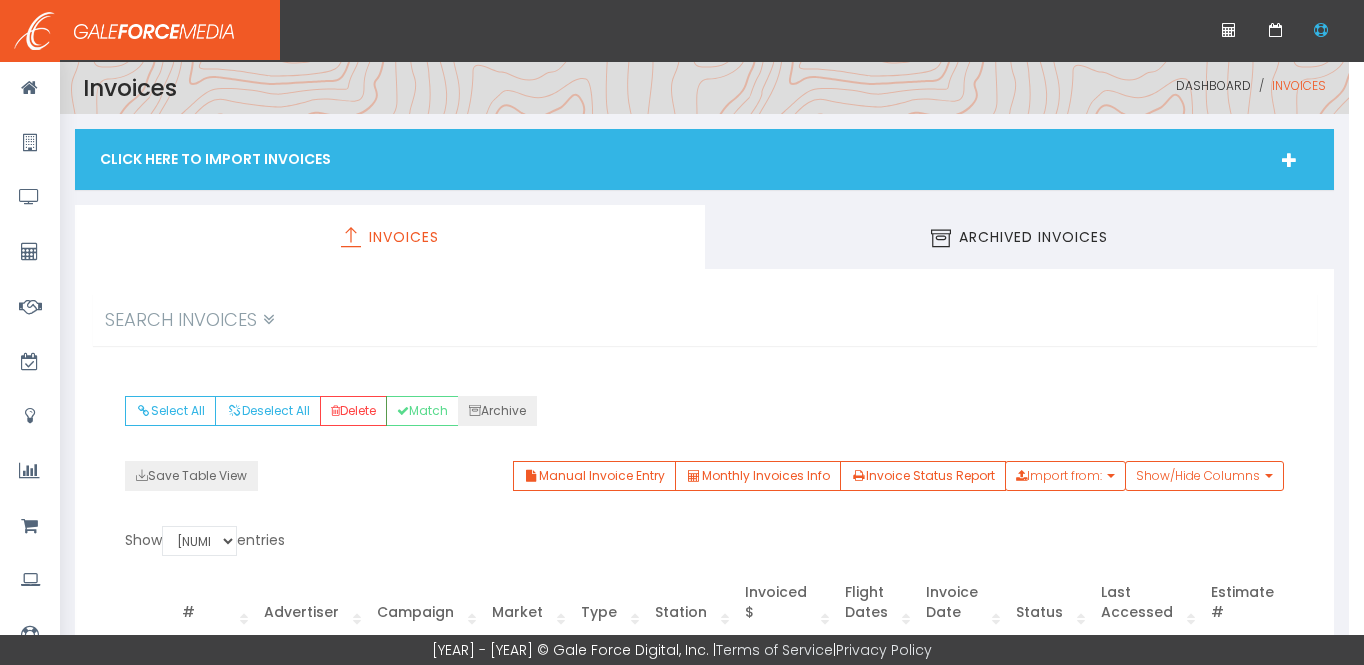 scroll, scrollTop: 0, scrollLeft: 0, axis: both 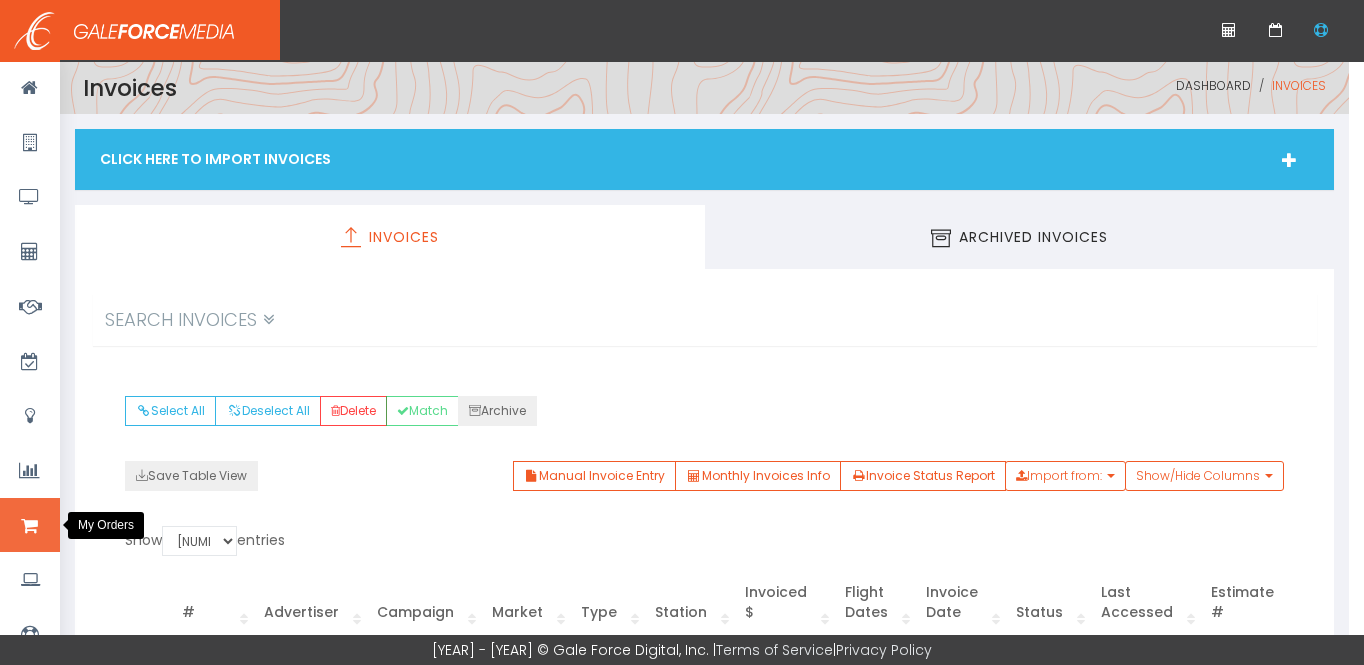click at bounding box center (29, 526) 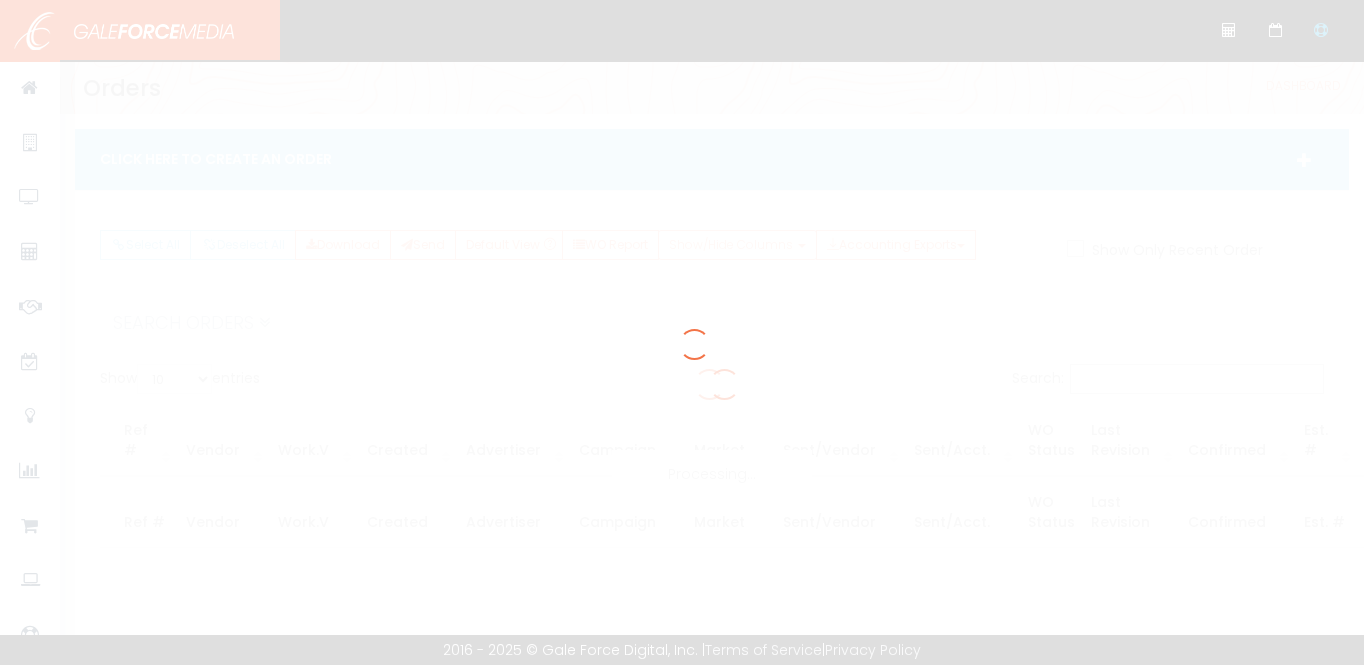 scroll, scrollTop: 0, scrollLeft: 0, axis: both 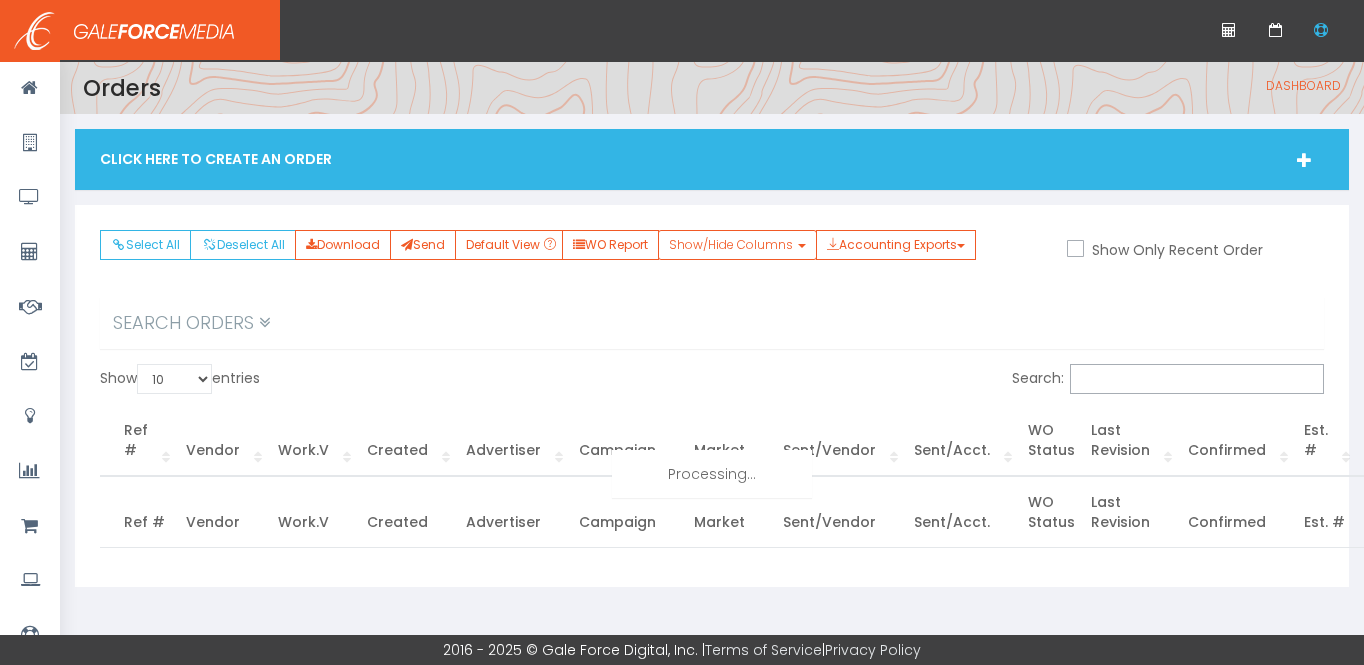 click on "Search Orders" at bounding box center [712, 323] 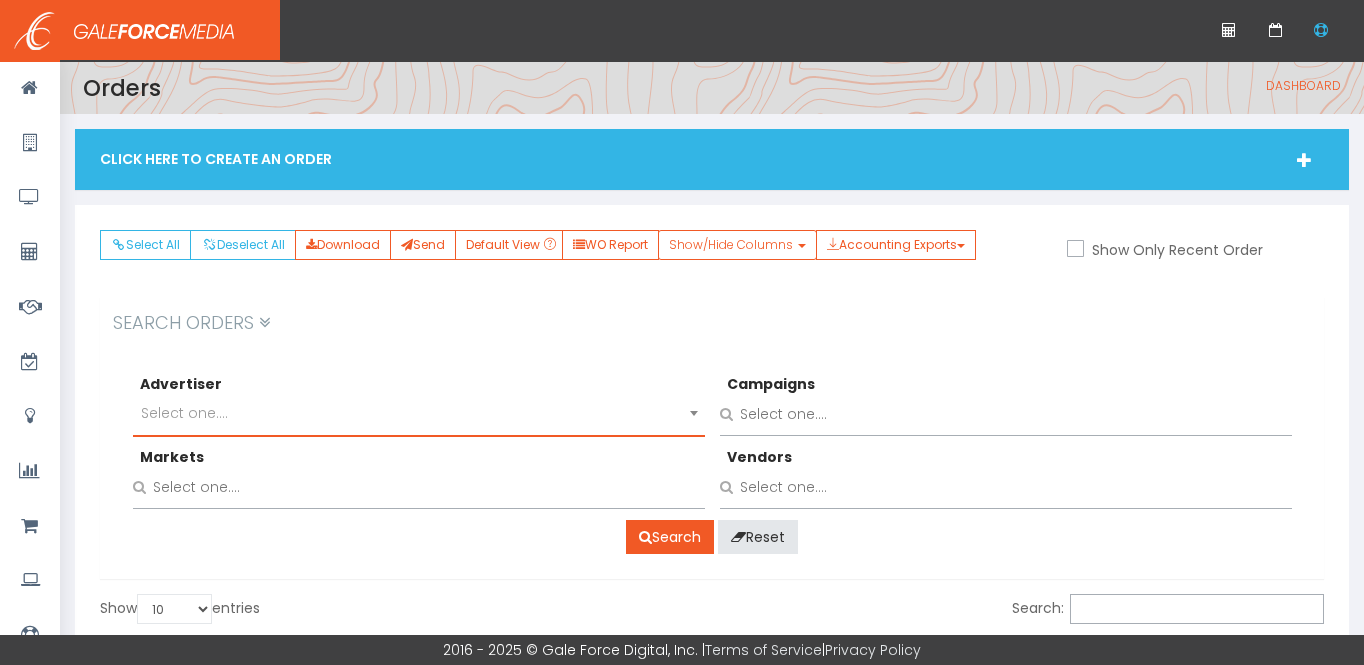 click on "Select one...." at bounding box center [184, 413] 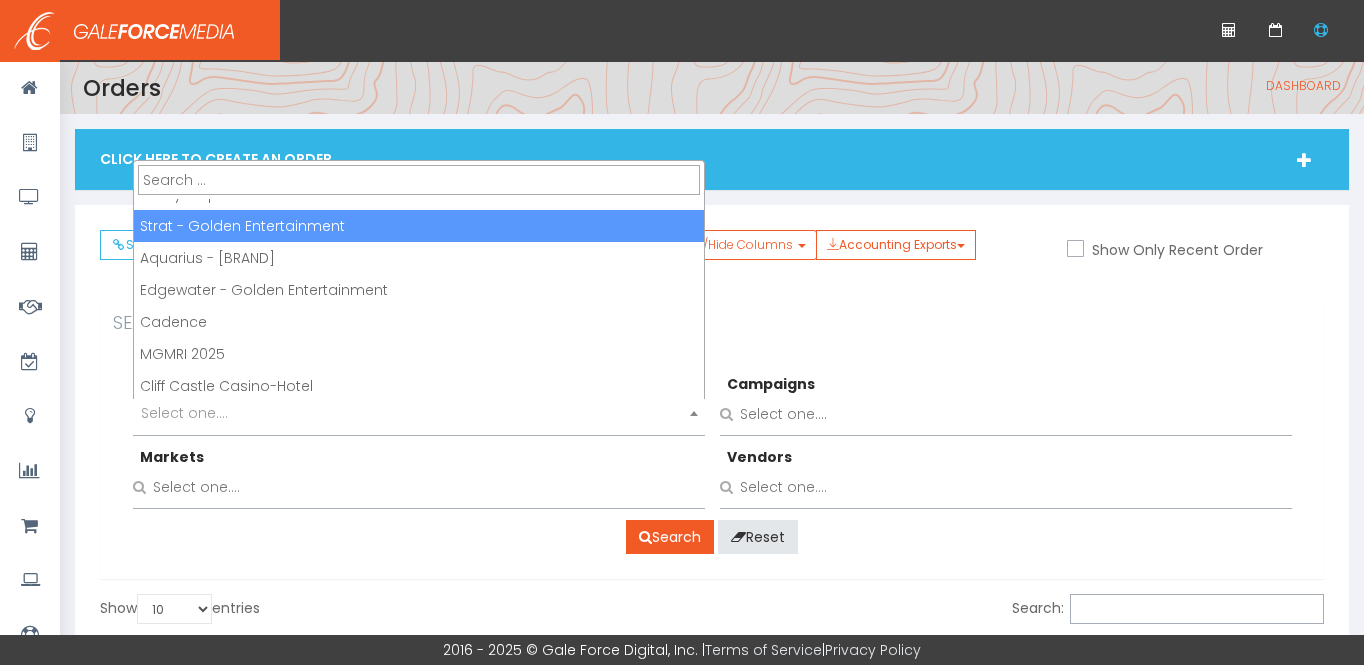 scroll, scrollTop: 120, scrollLeft: 0, axis: vertical 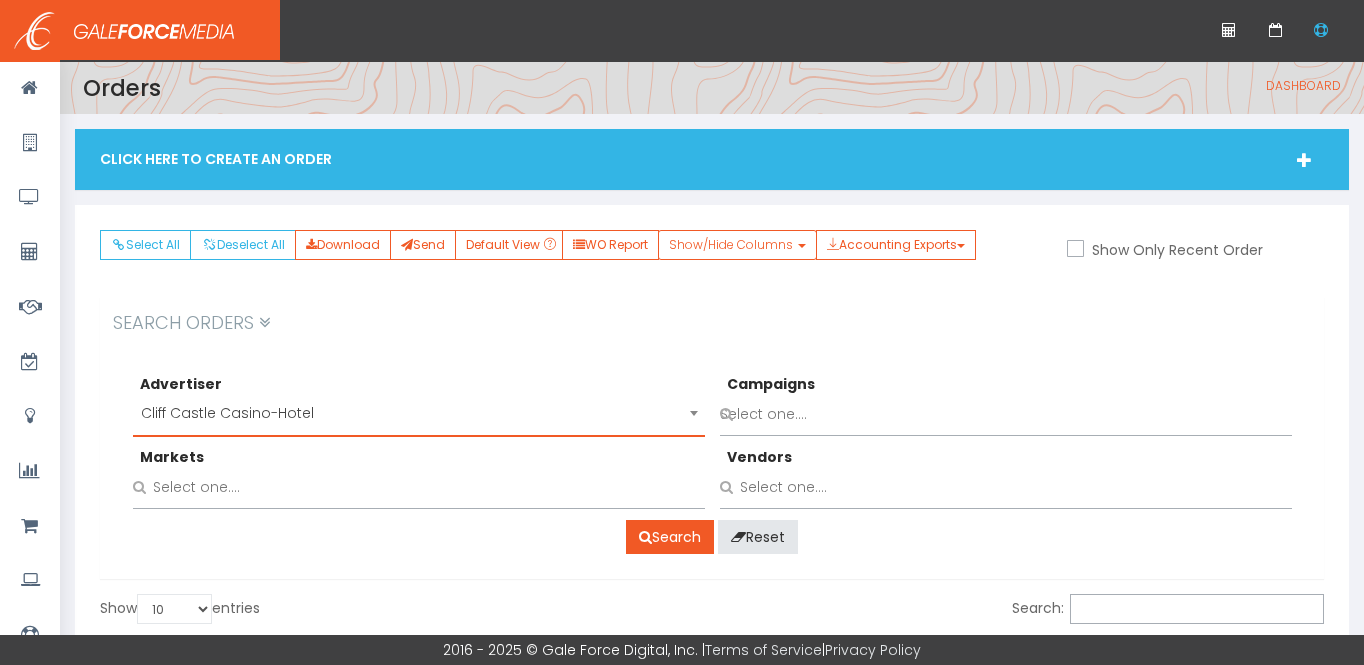 click at bounding box center (1006, 411) 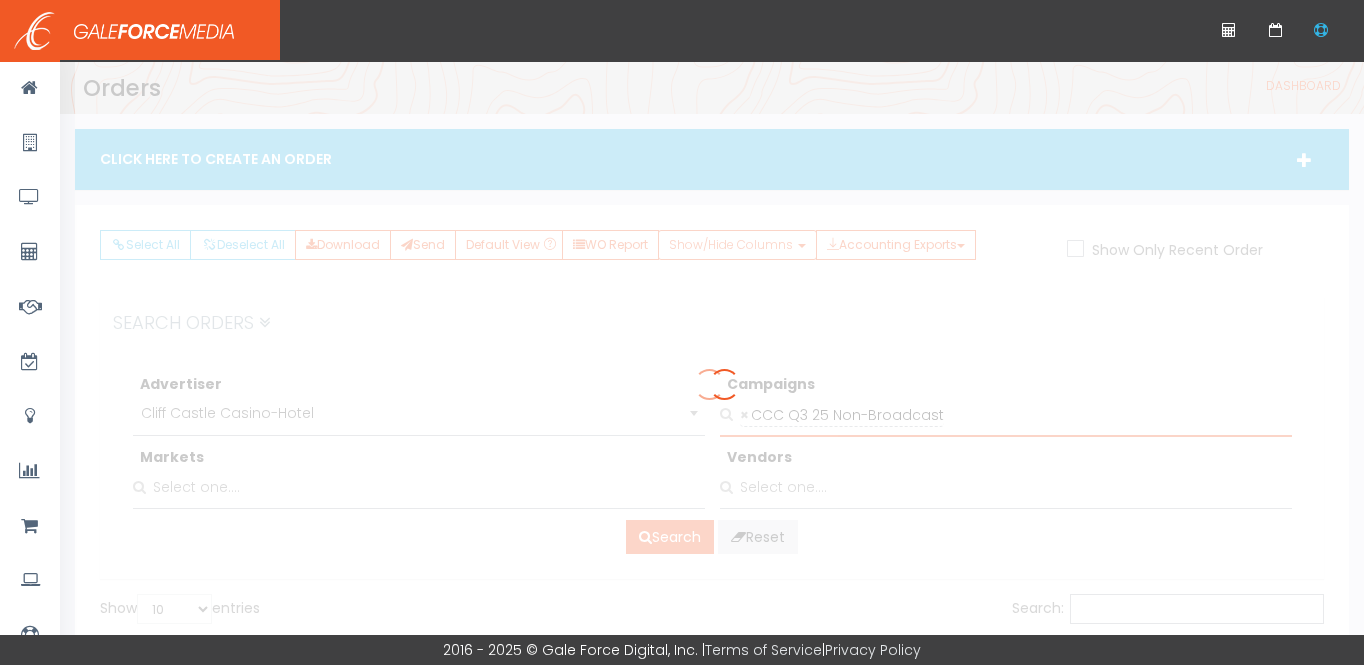 scroll, scrollTop: 0, scrollLeft: 0, axis: both 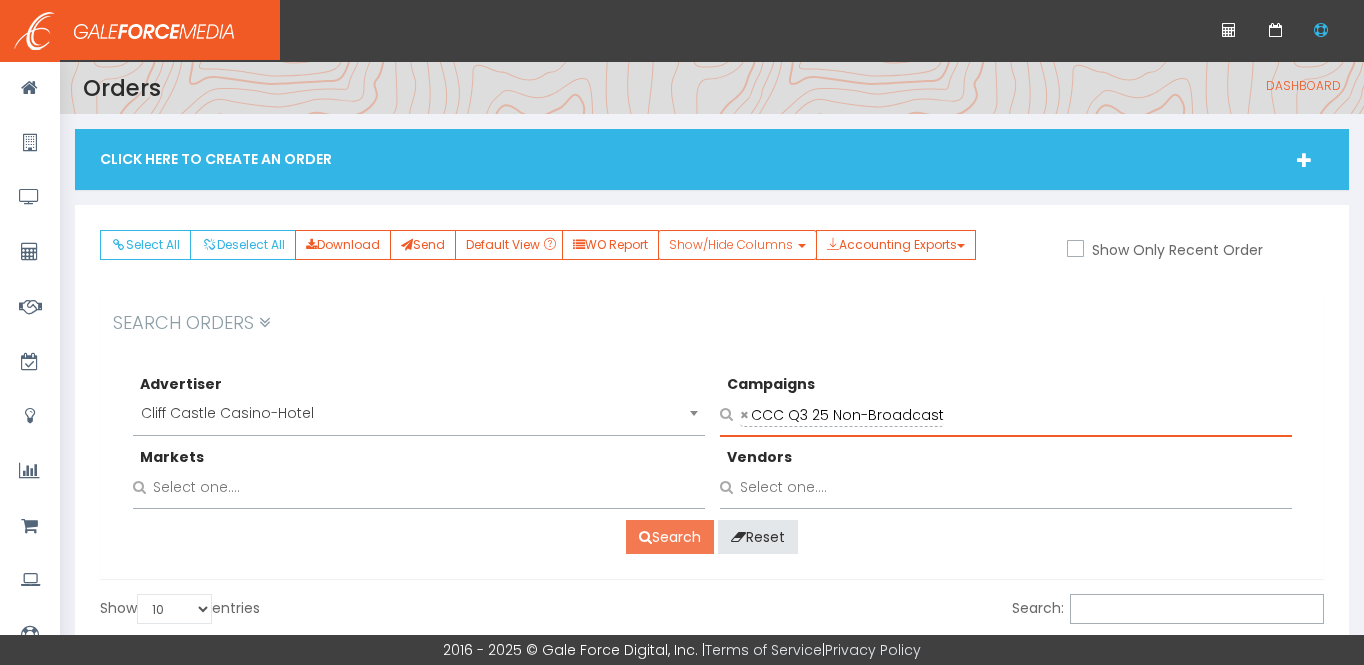 click on "Search" at bounding box center (670, 537) 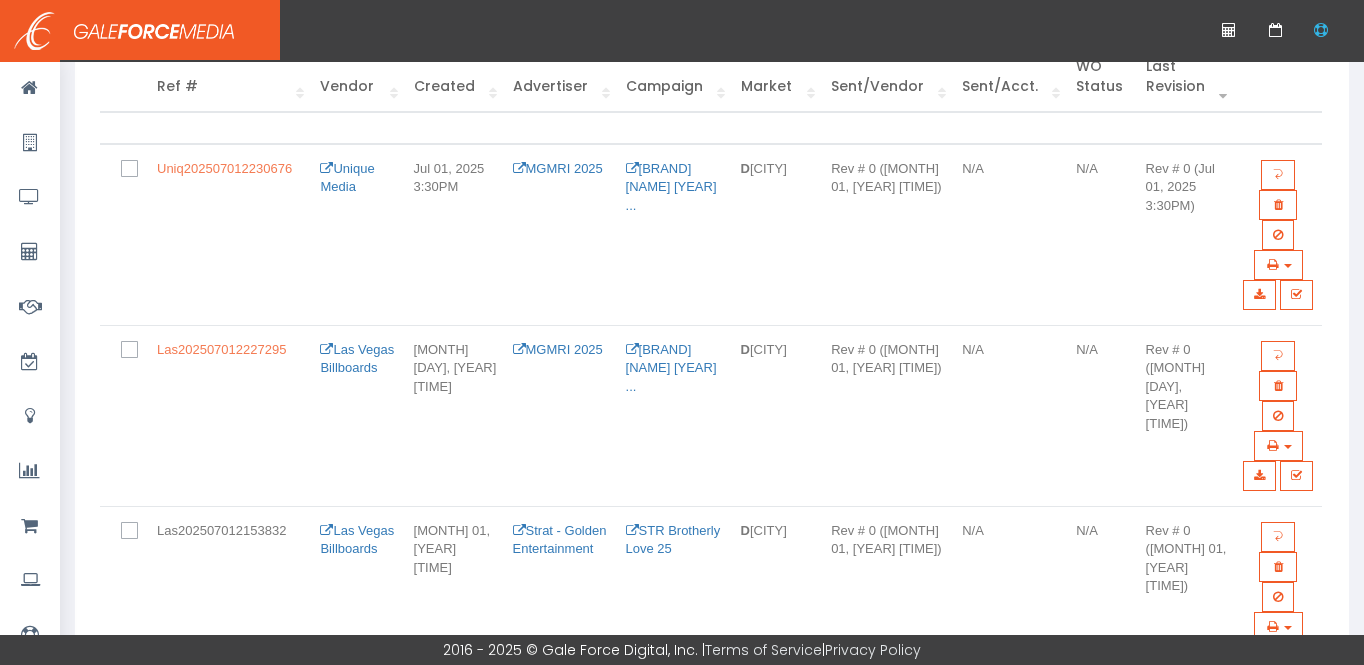 scroll, scrollTop: 329, scrollLeft: 0, axis: vertical 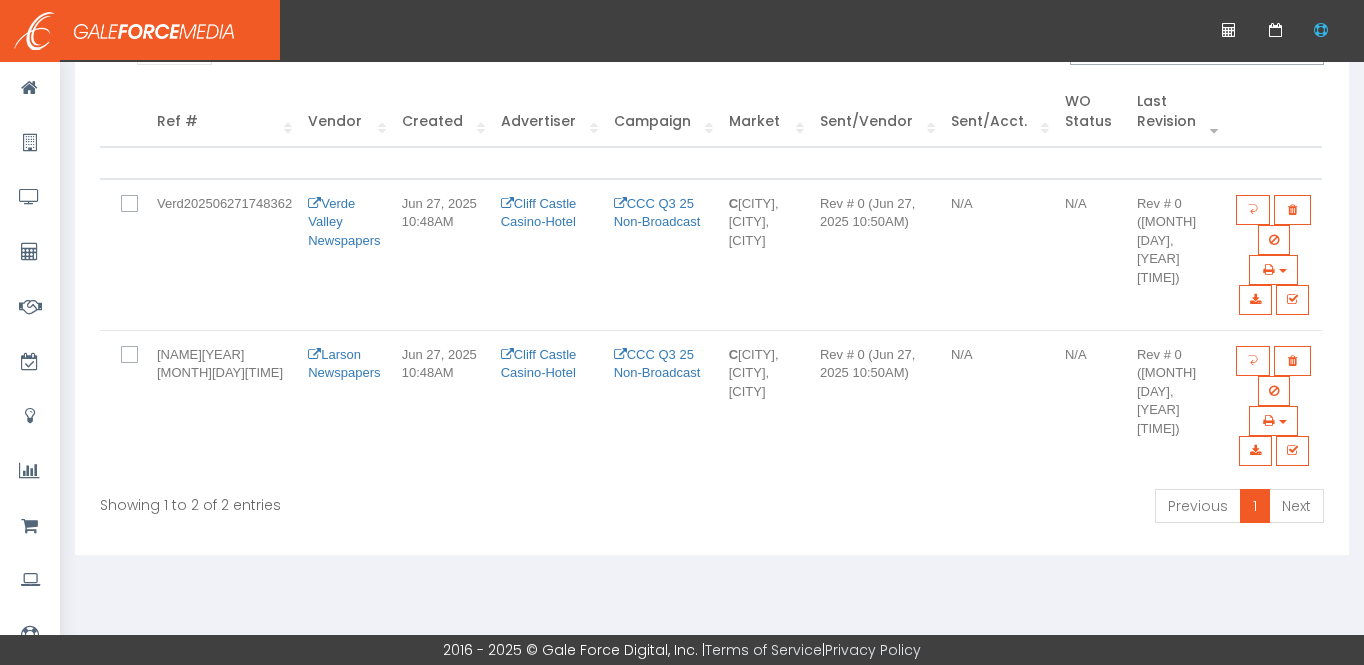 click at bounding box center (141, 205) 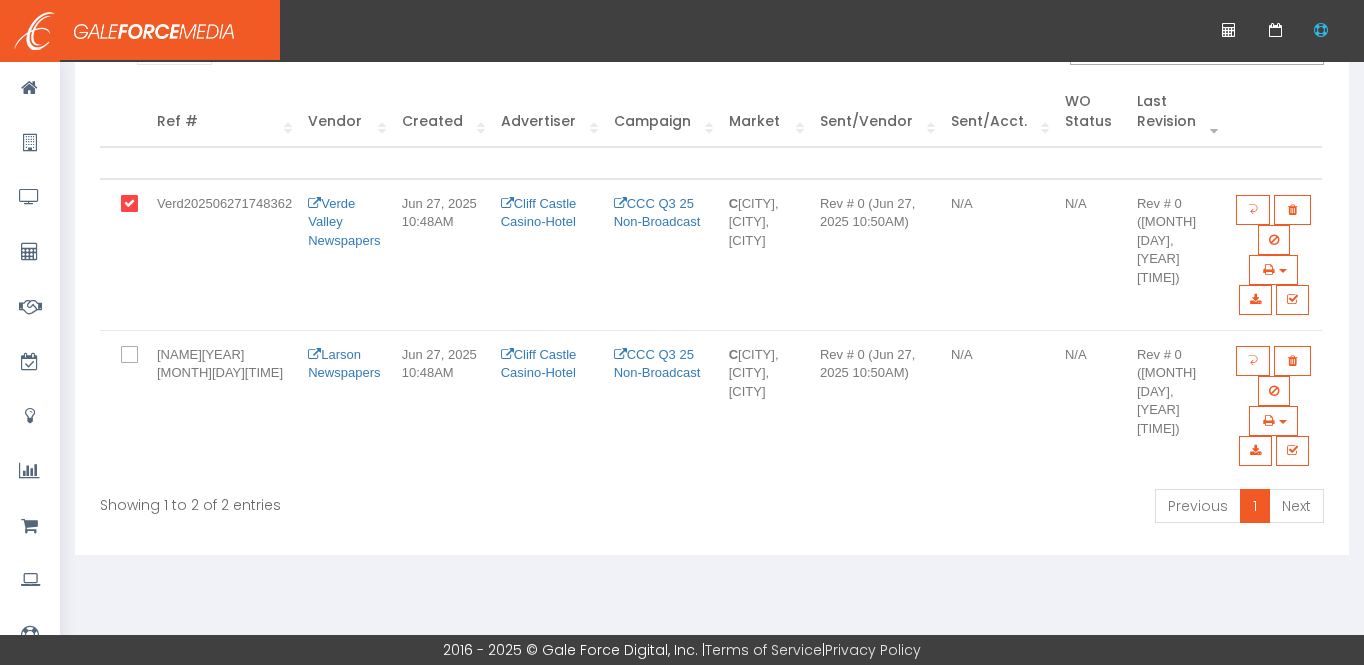 click at bounding box center [134, 362] 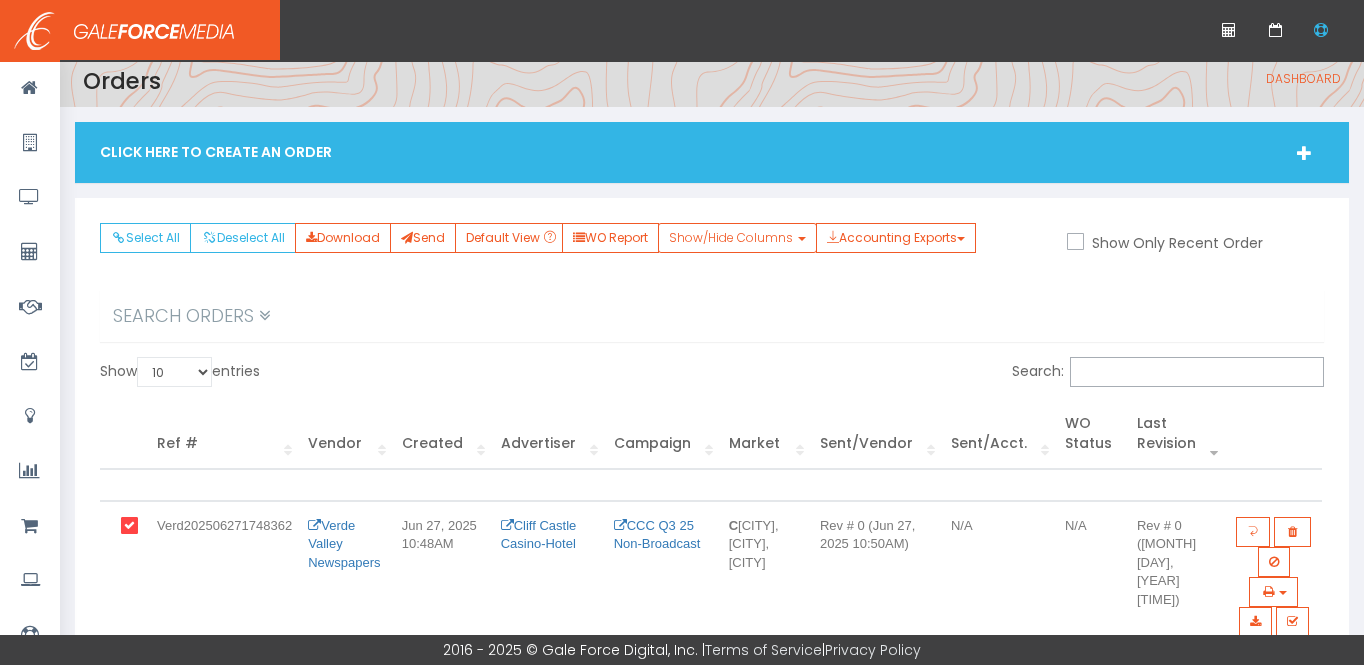 scroll, scrollTop: 0, scrollLeft: 0, axis: both 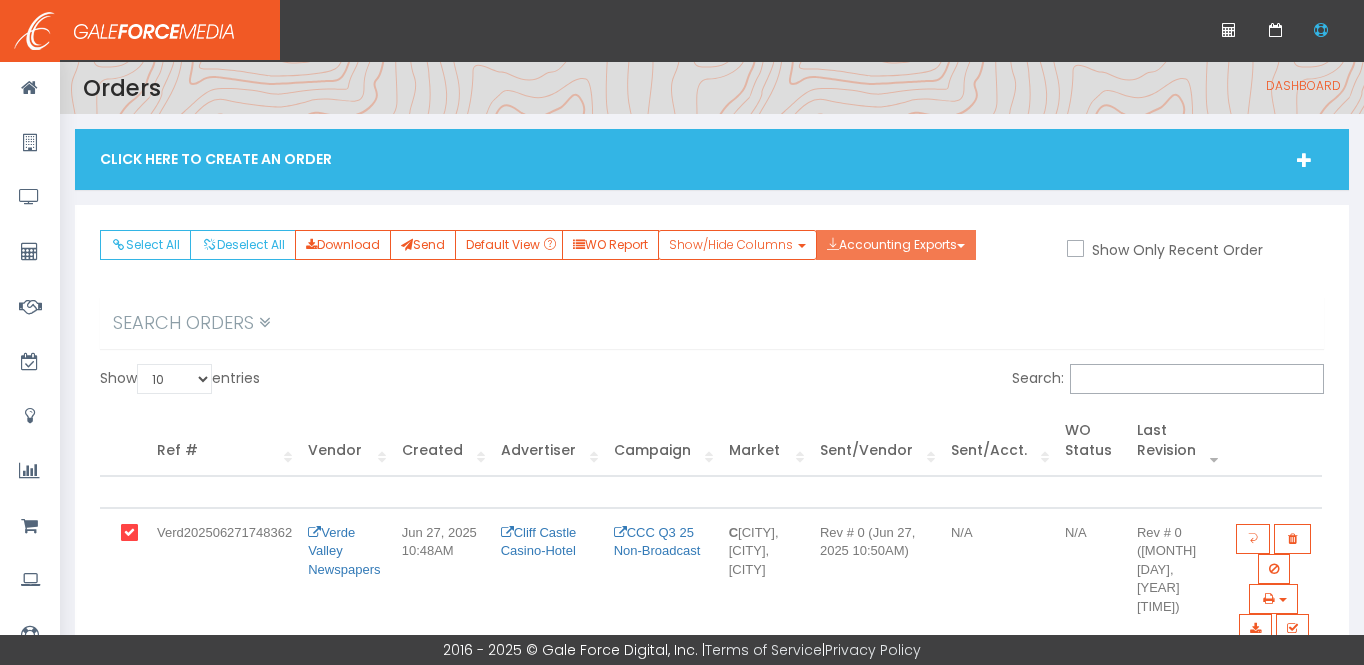 click on "Accounting Exports" at bounding box center [896, 245] 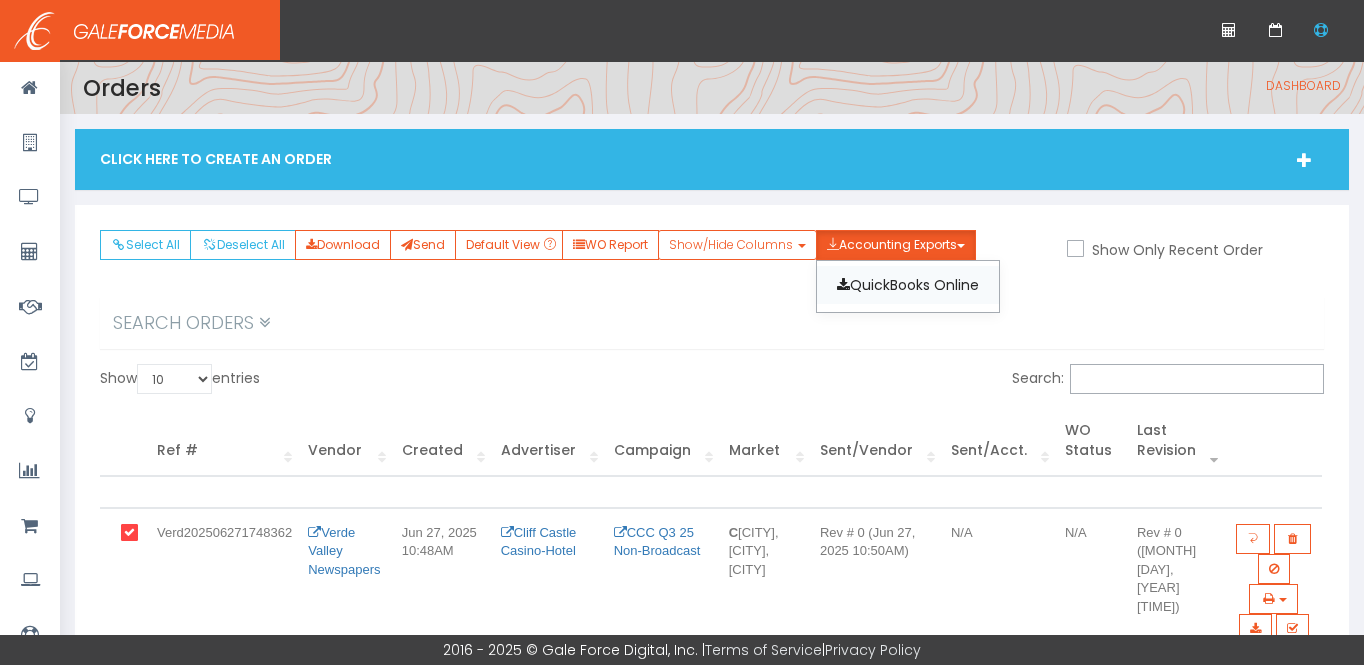 click on "[COMPANY]" at bounding box center (908, 285) 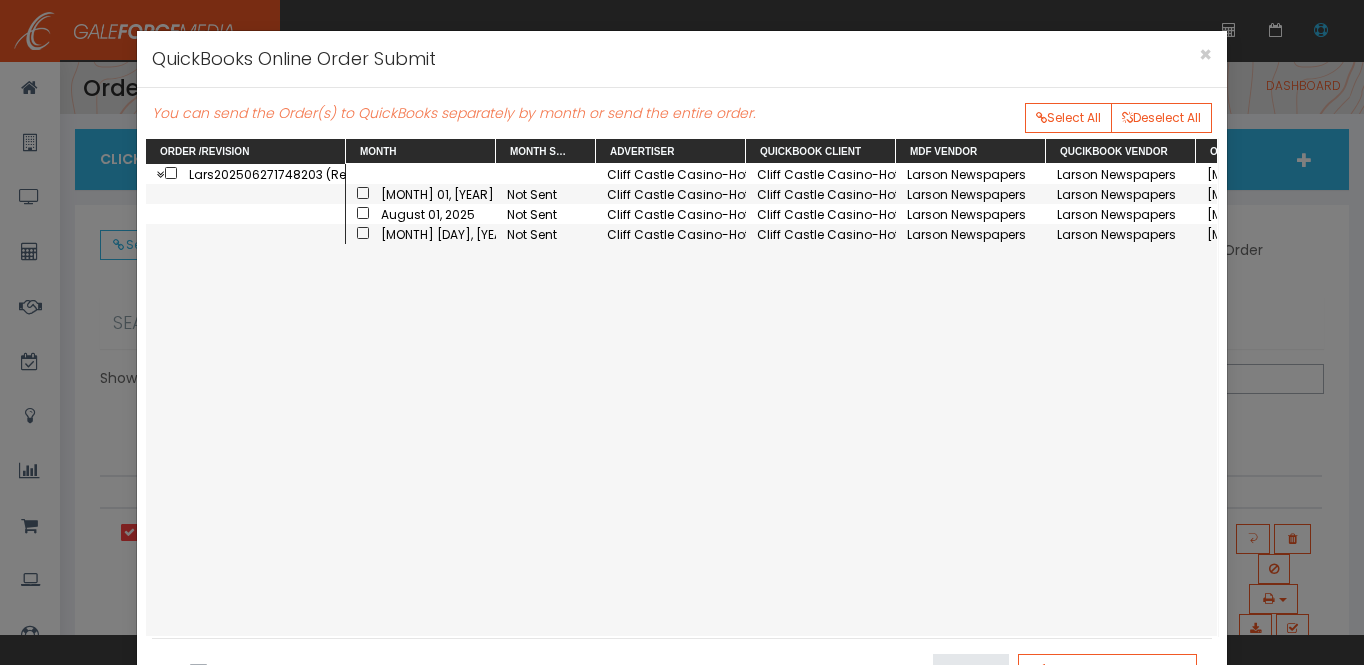 click at bounding box center [363, 193] 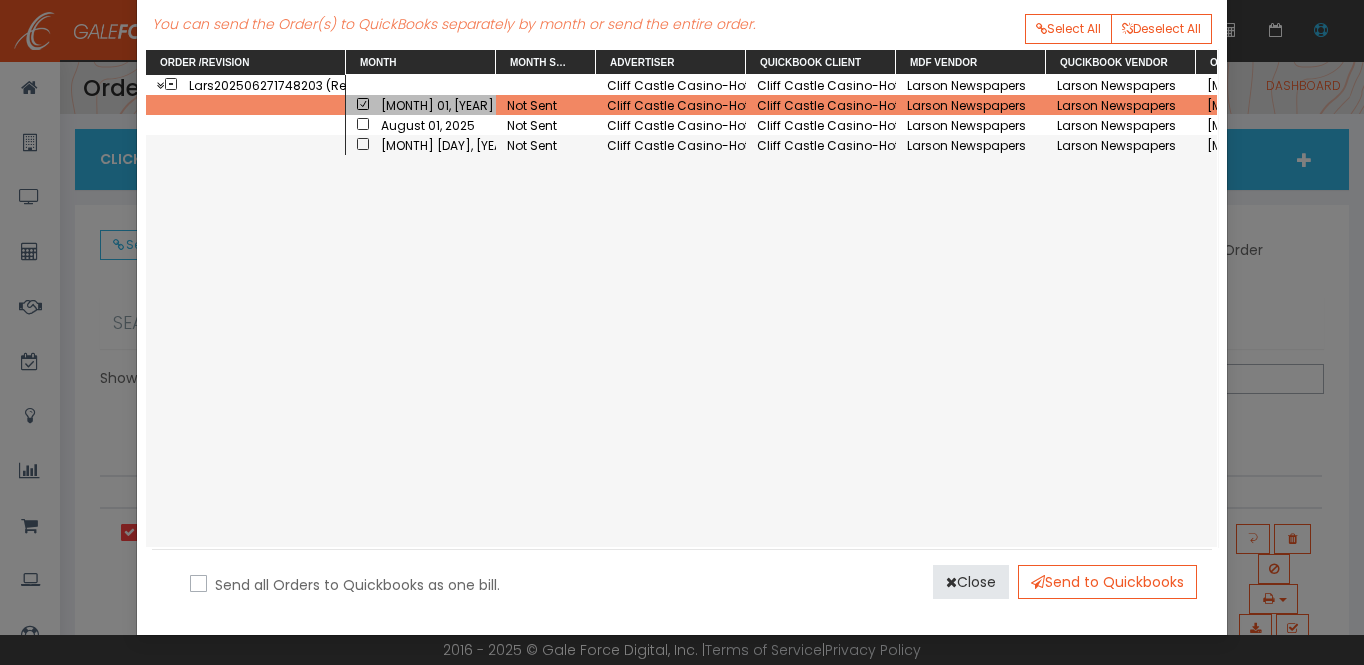 scroll, scrollTop: 90, scrollLeft: 0, axis: vertical 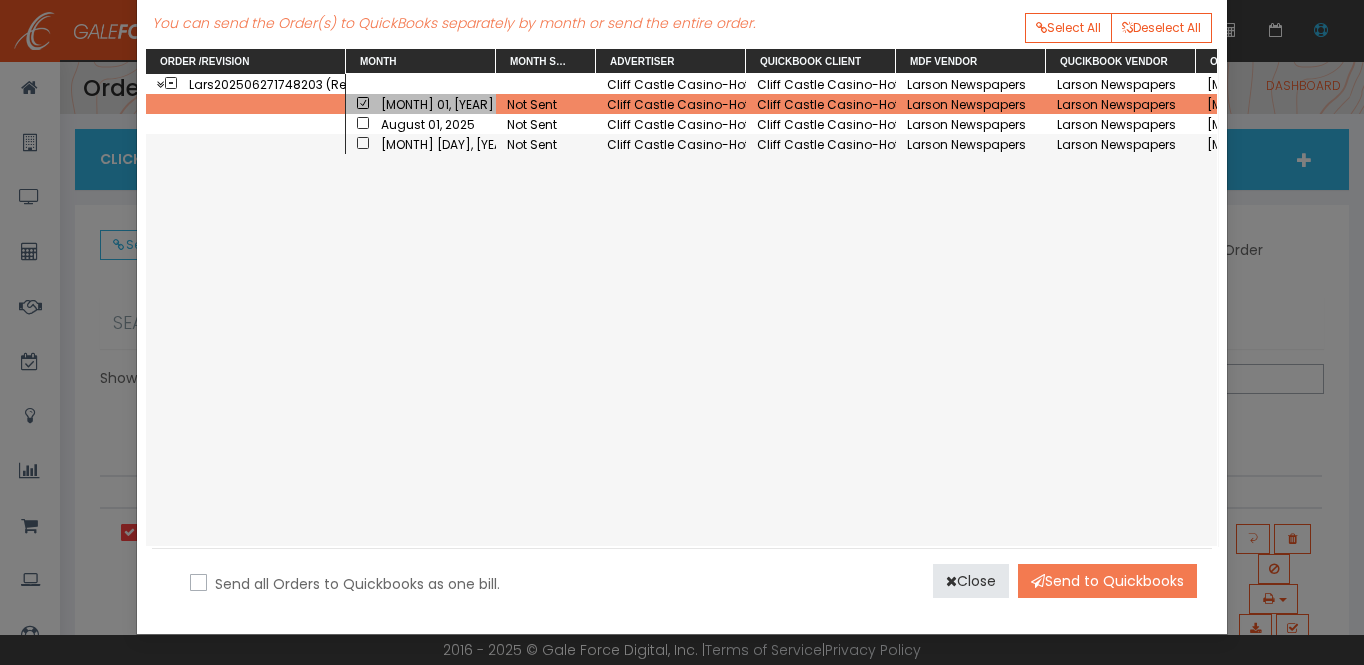 click on "Send to Quickbooks" at bounding box center [1107, 581] 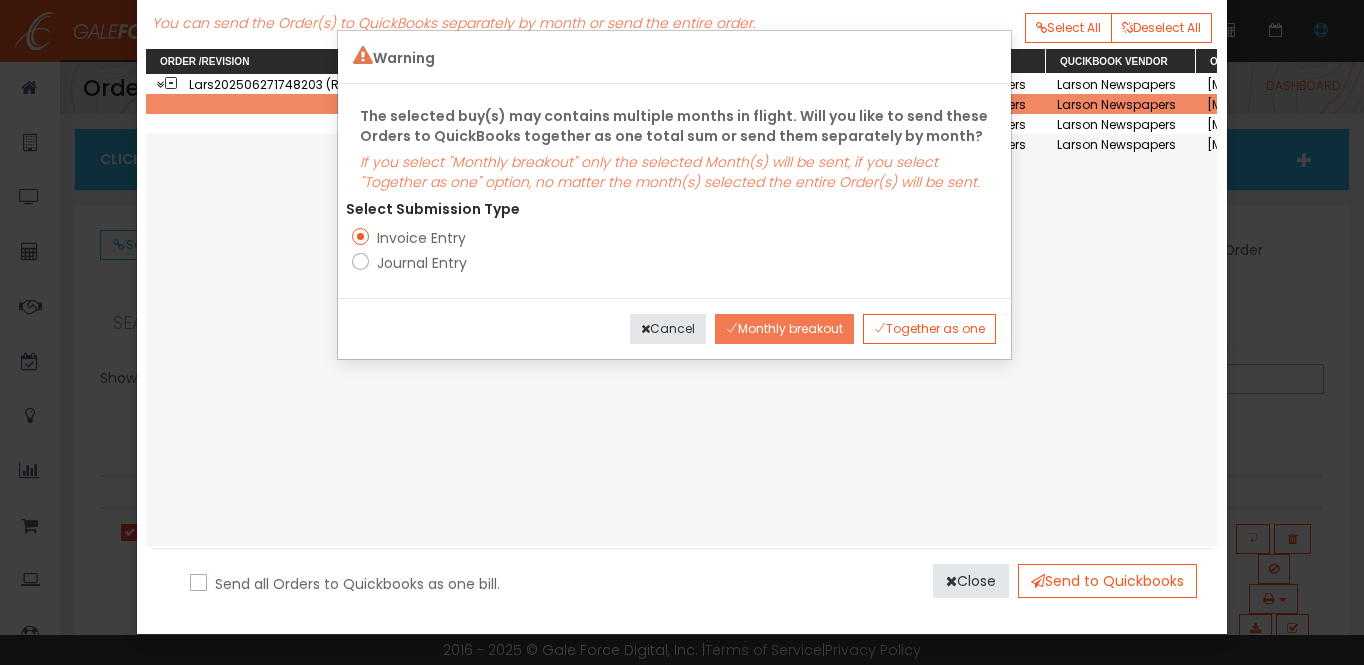 click on "Monthly breakout" at bounding box center (784, 329) 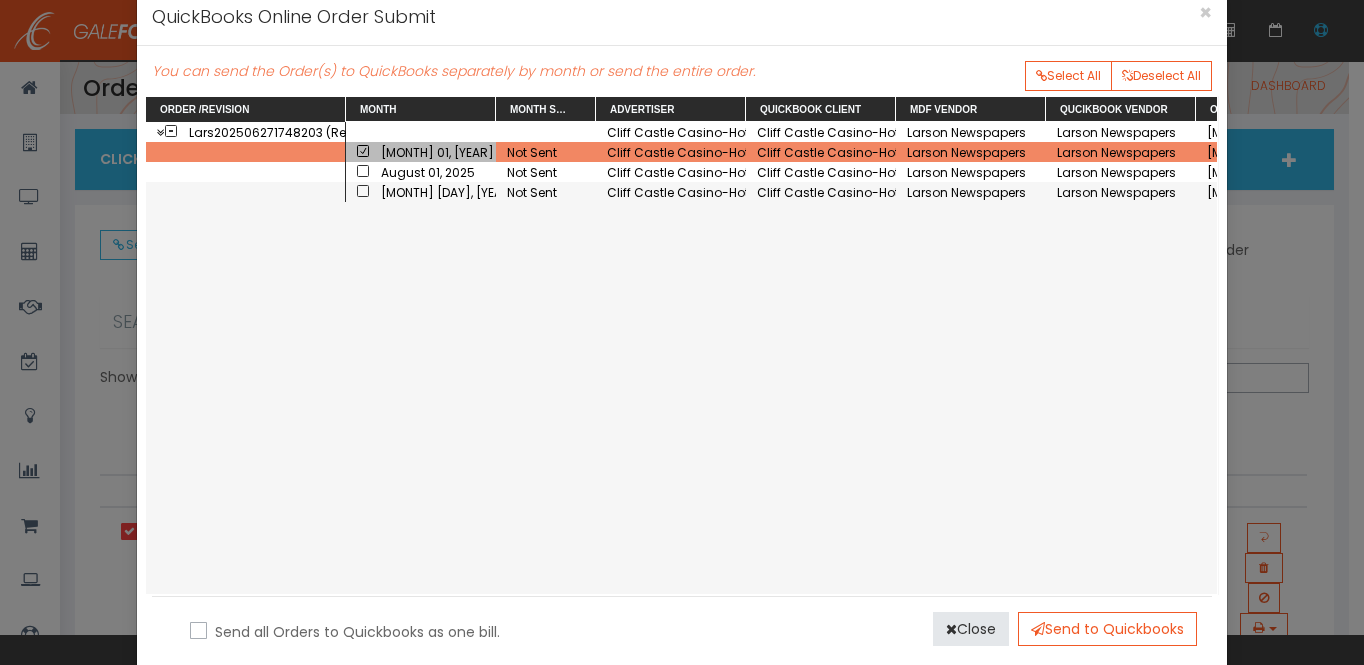 scroll, scrollTop: 0, scrollLeft: 0, axis: both 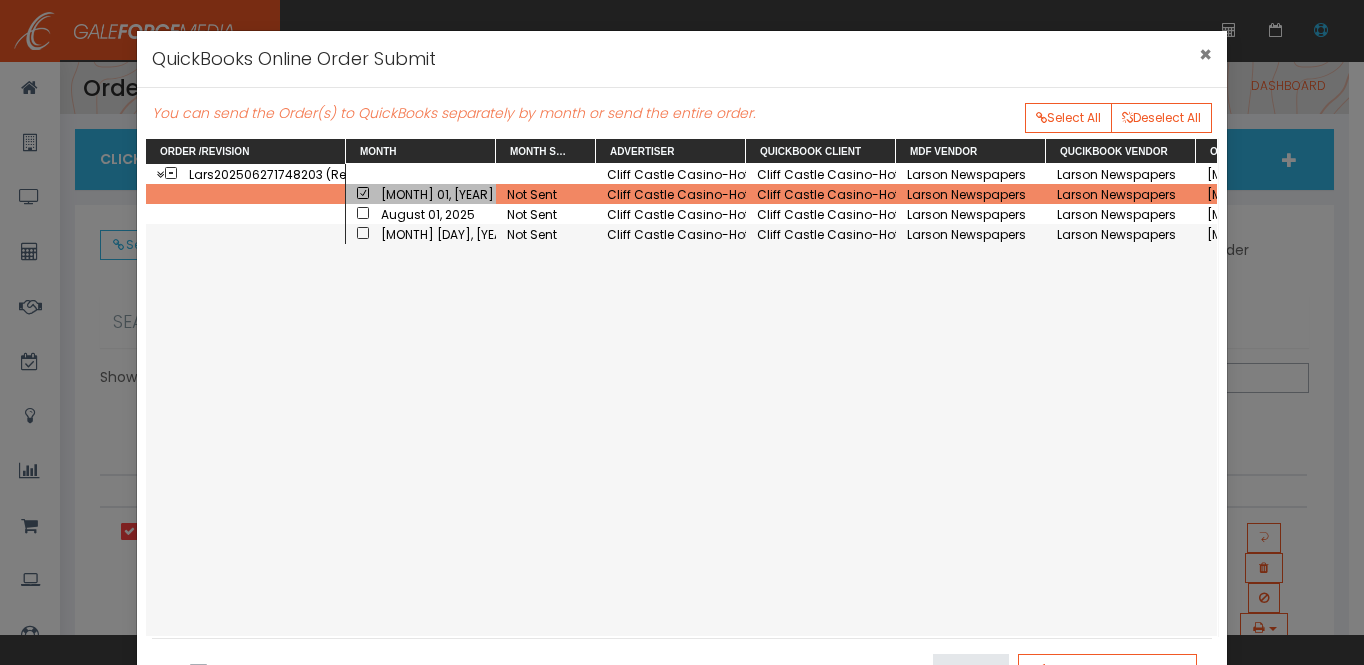 click on "×" at bounding box center [1205, 54] 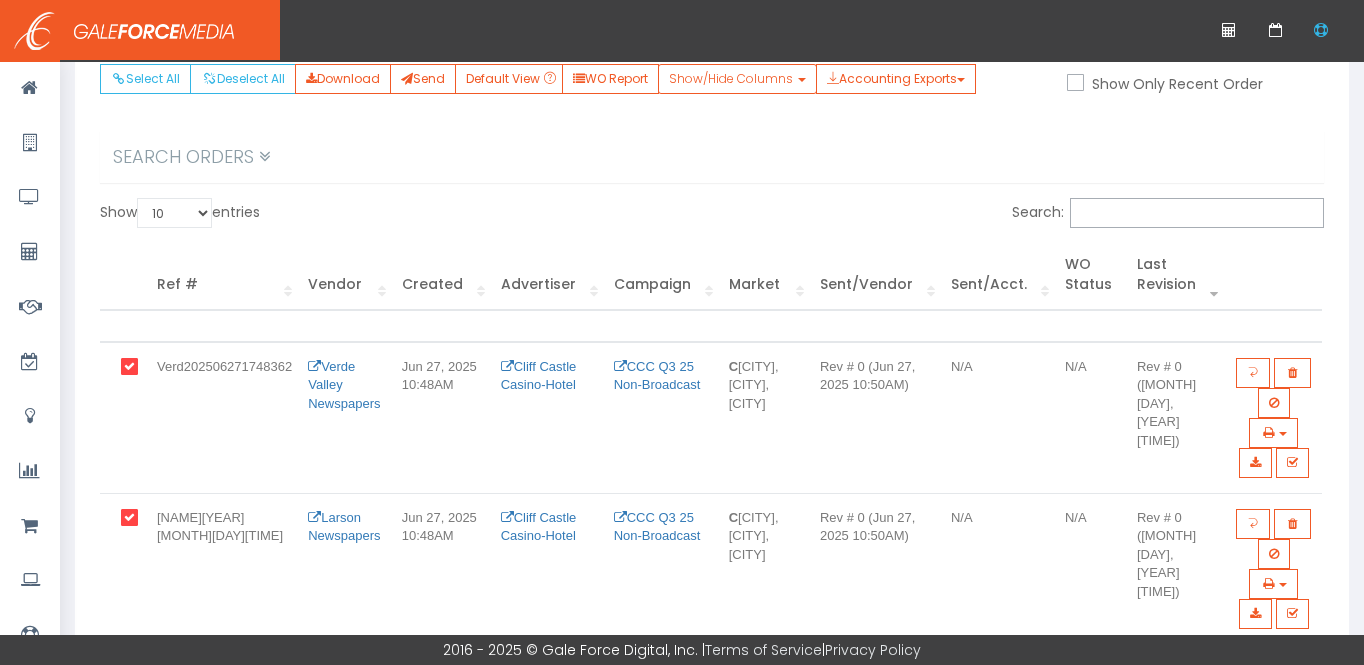 scroll, scrollTop: 241, scrollLeft: 0, axis: vertical 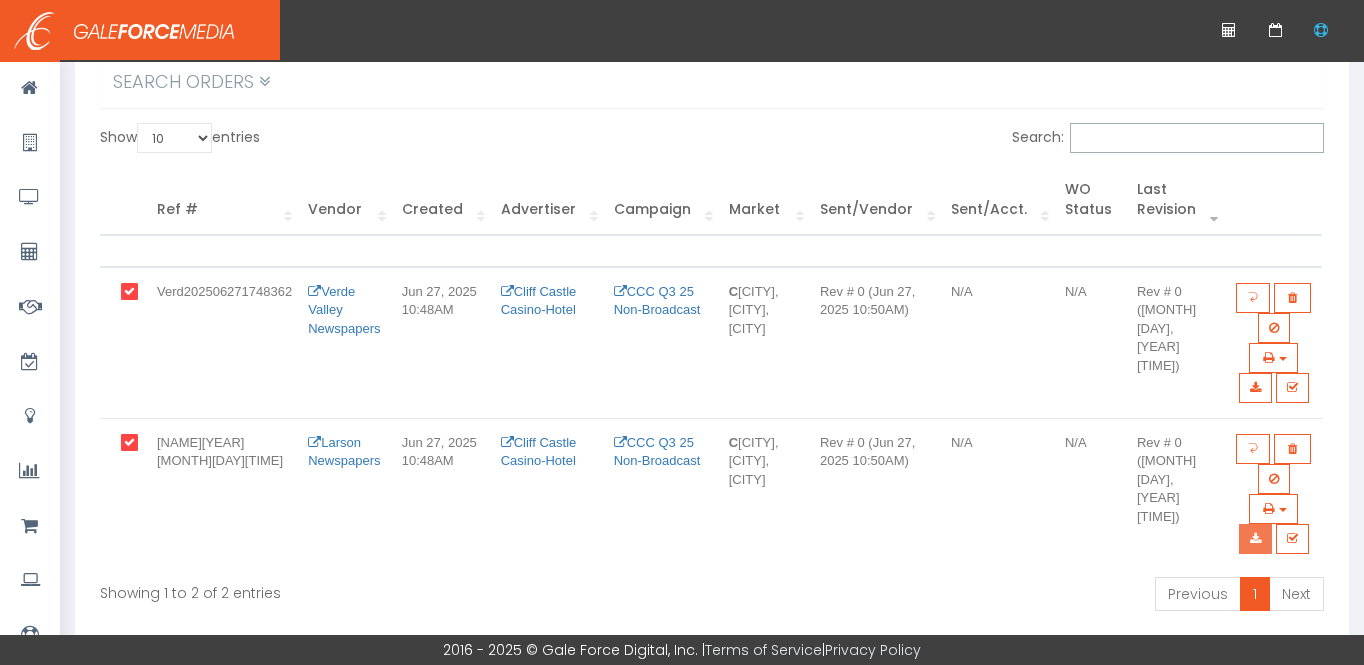 click at bounding box center [1255, 539] 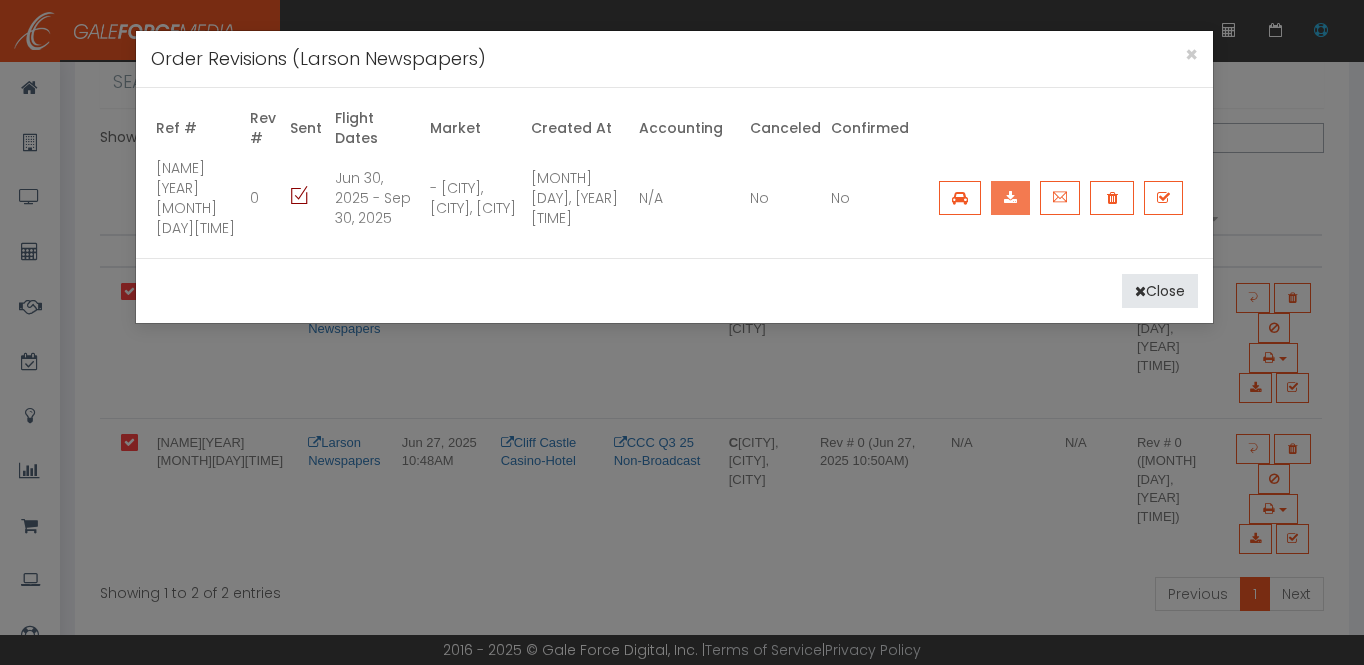 click at bounding box center [1010, 198] 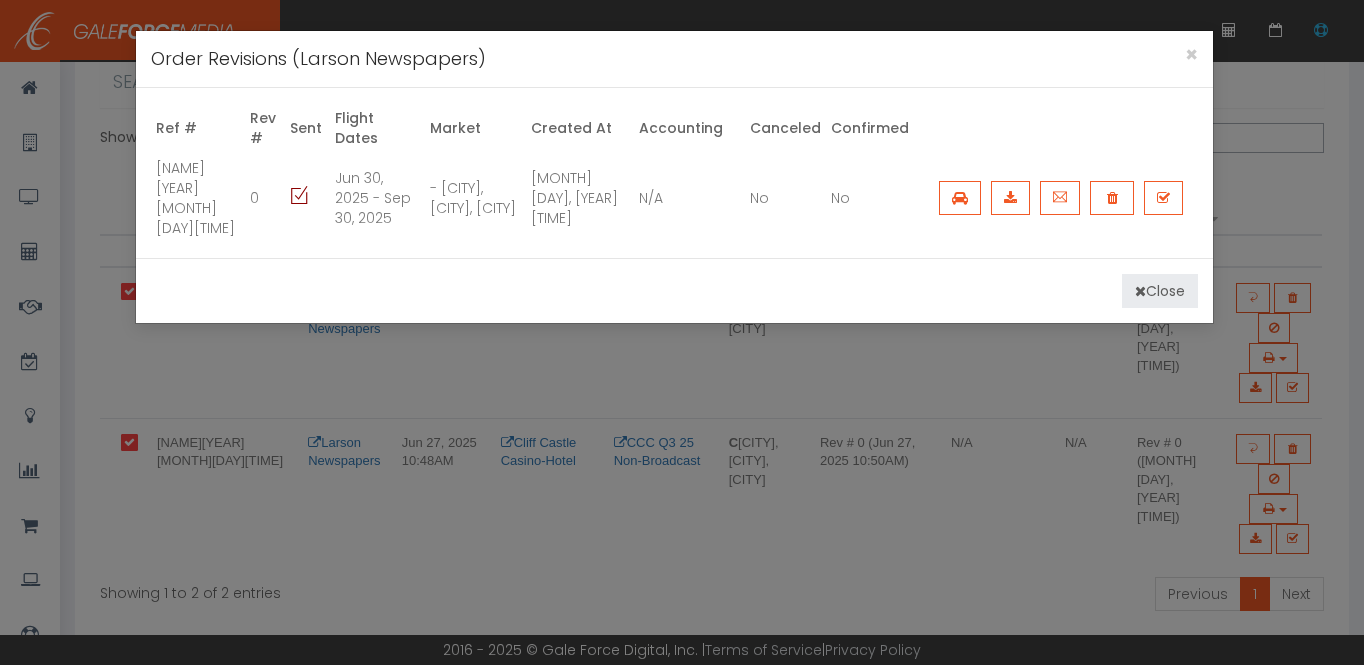 click on "Close" at bounding box center [1160, 291] 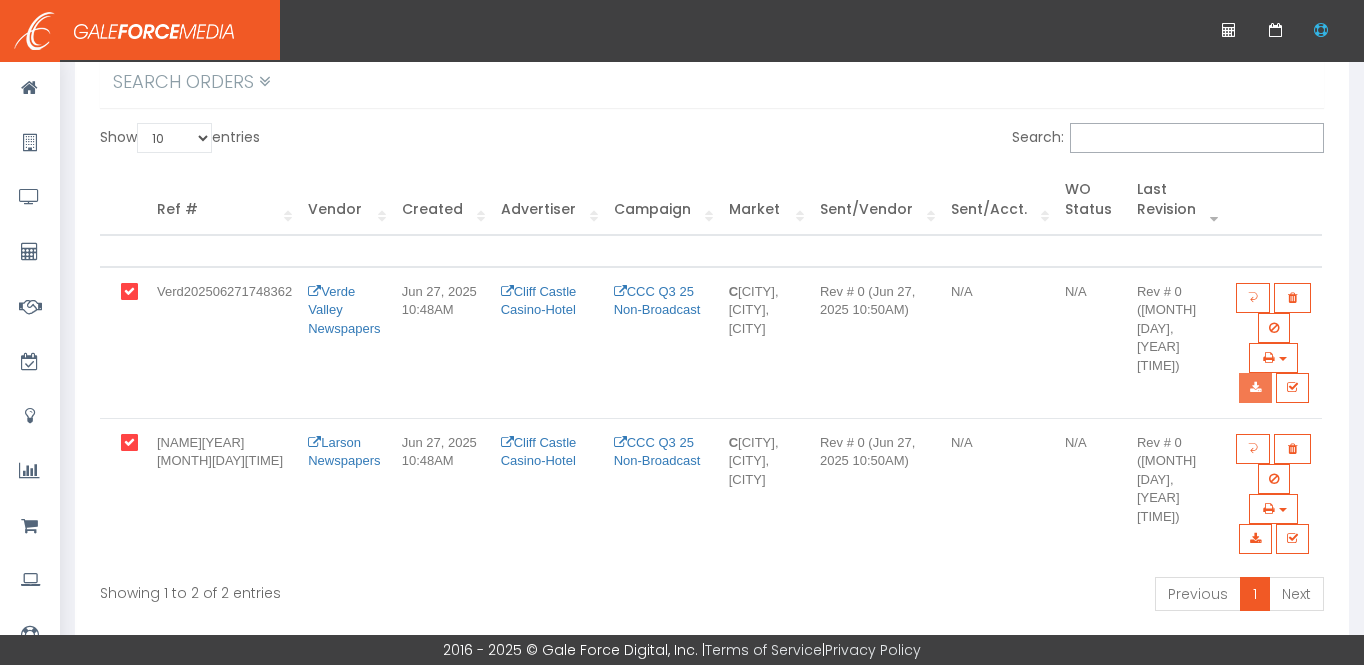 click at bounding box center [1255, 388] 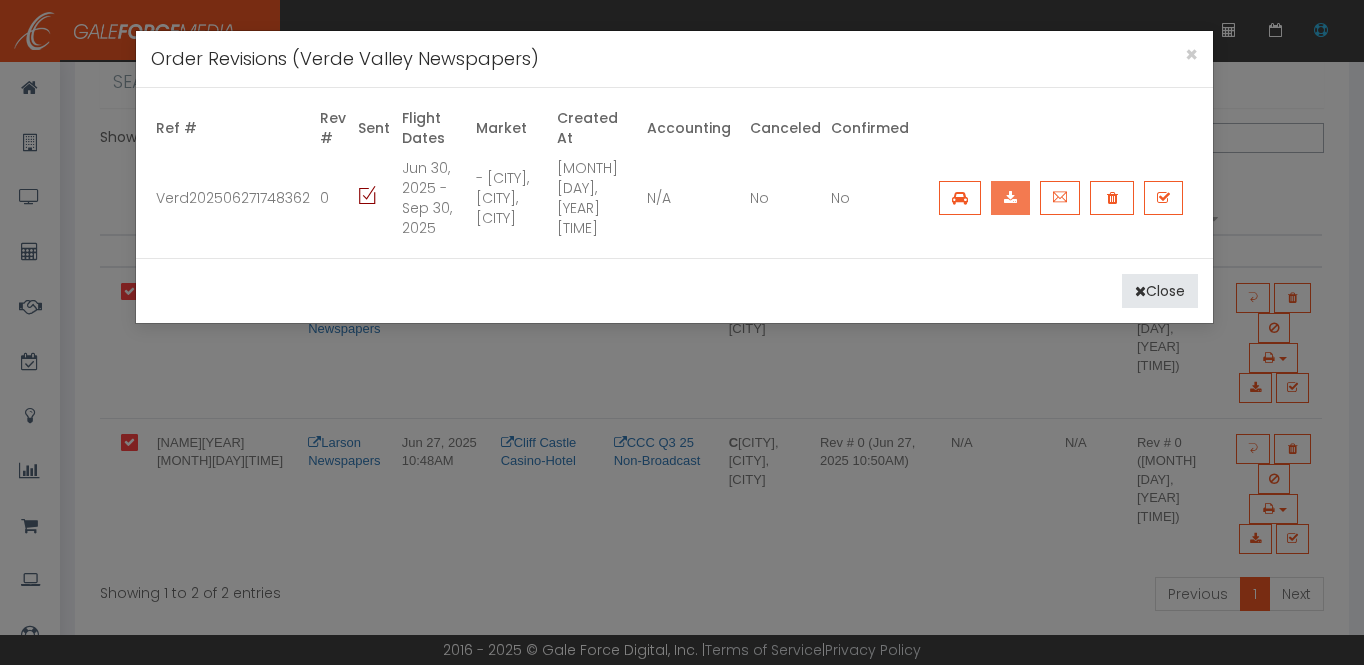 click at bounding box center (1010, 198) 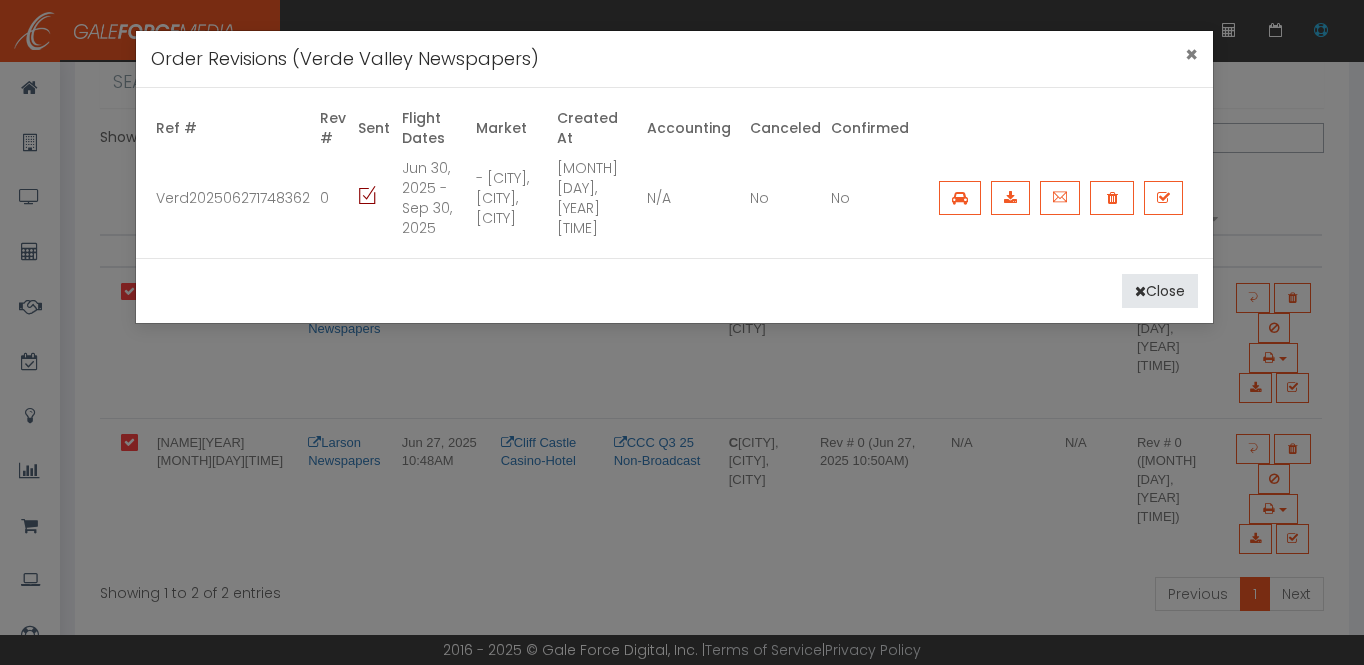 click on "×" at bounding box center (1191, 54) 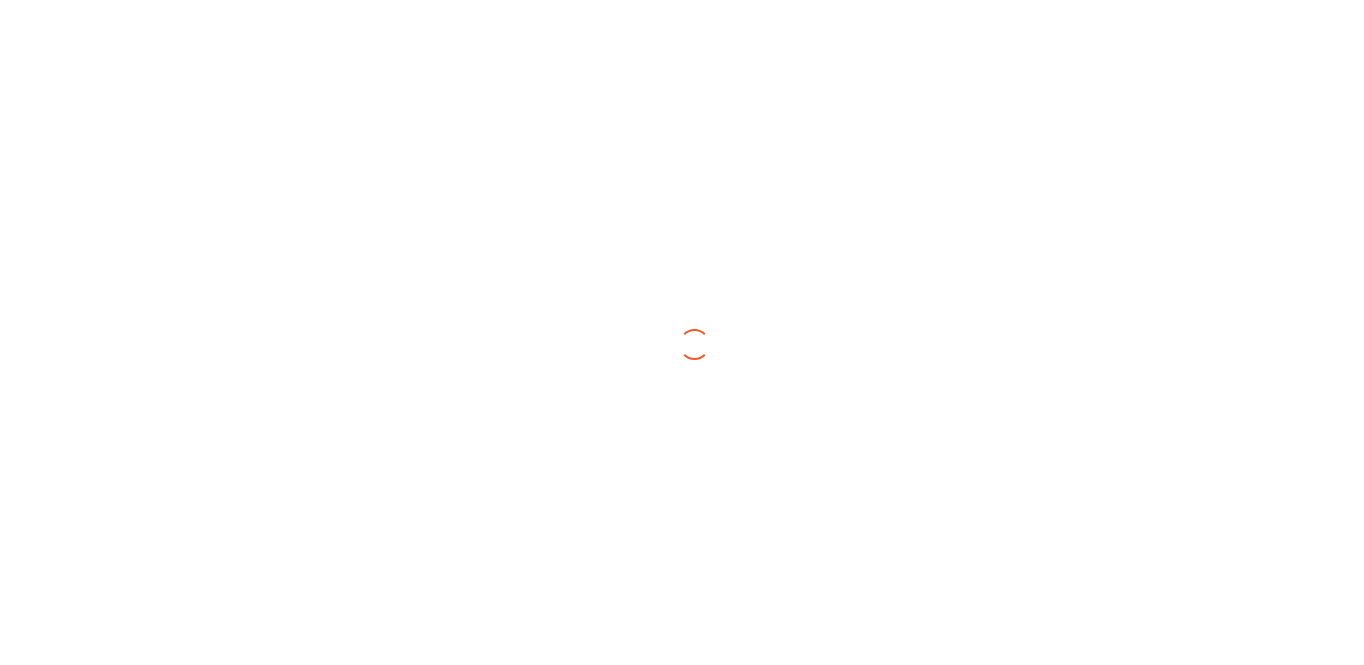scroll, scrollTop: 0, scrollLeft: 0, axis: both 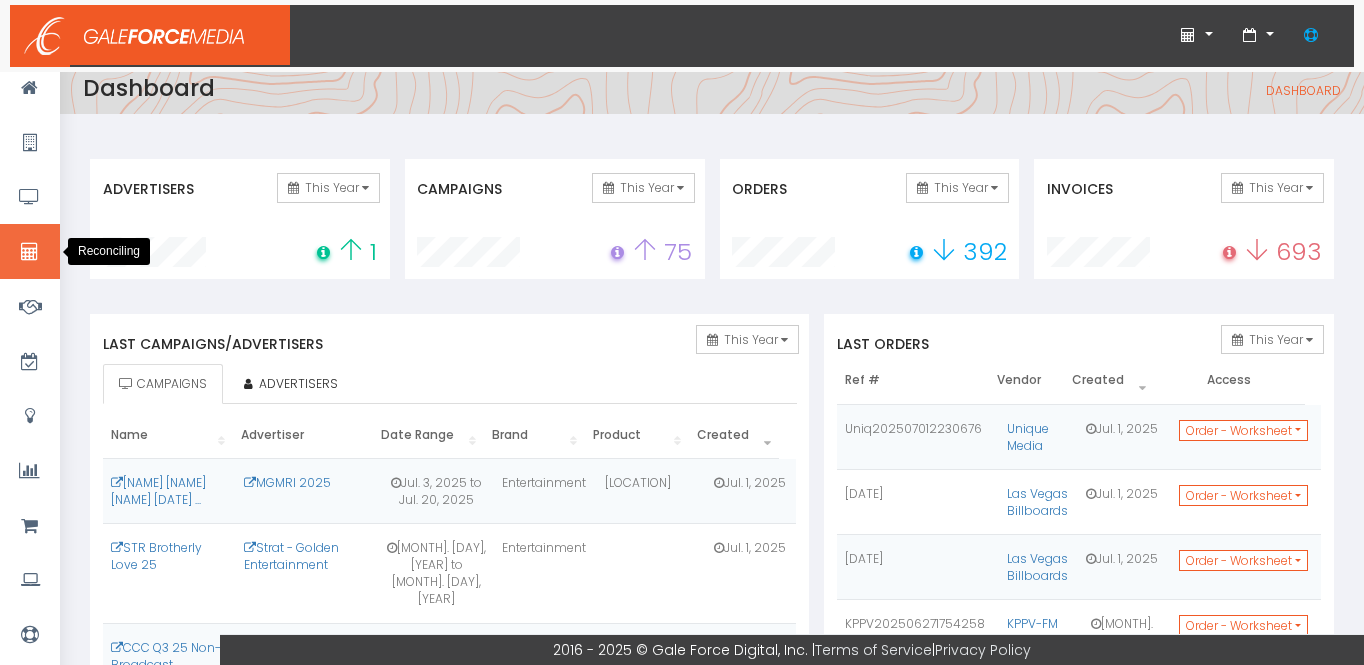 click at bounding box center (29, 252) 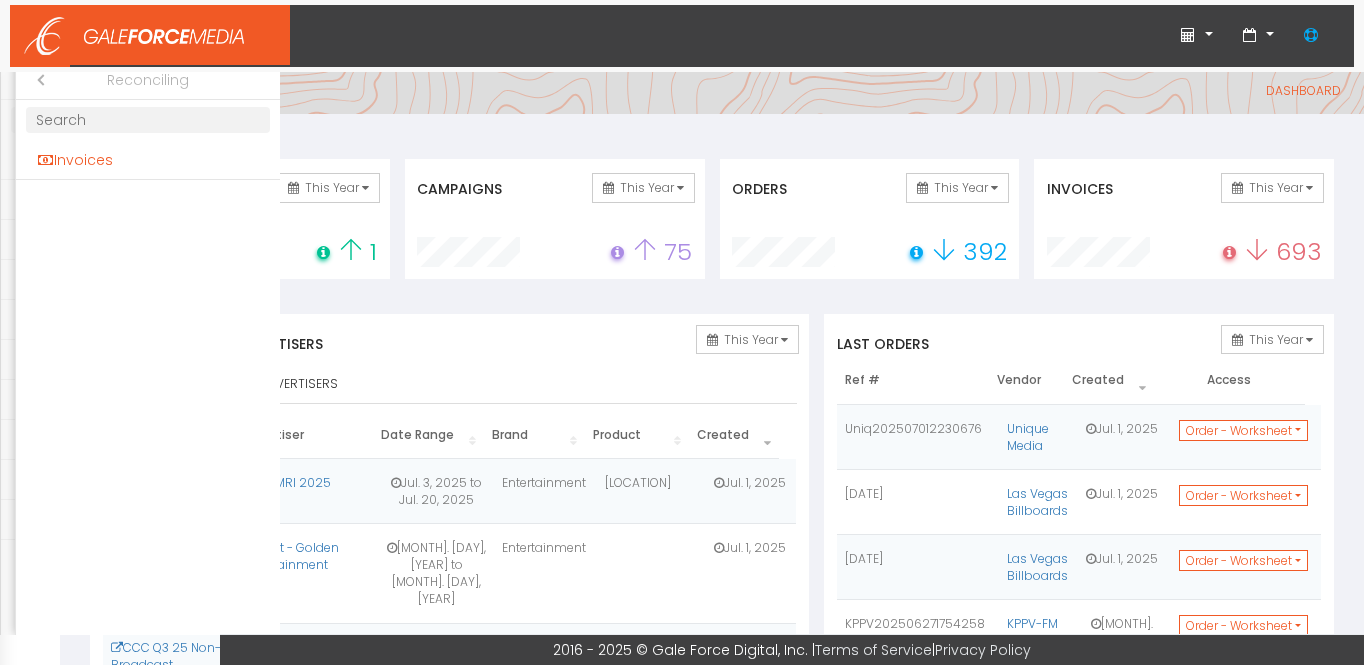 click on "Invoices" at bounding box center [148, 160] 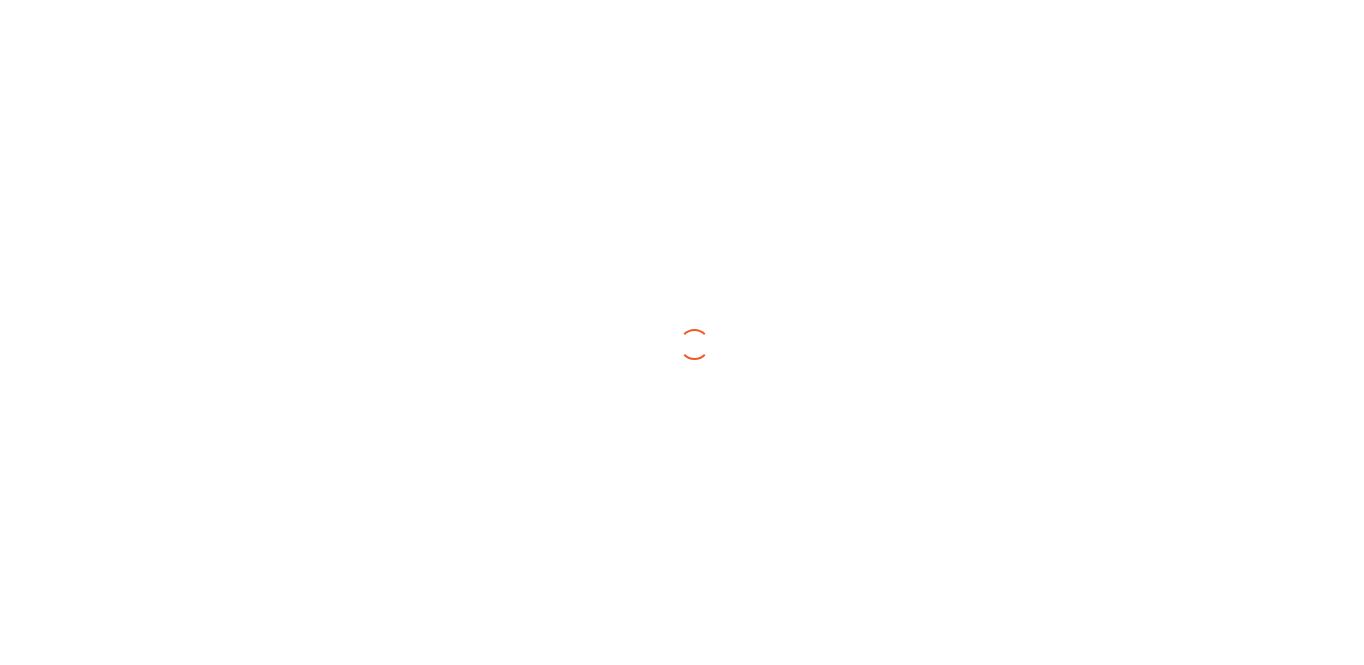 scroll, scrollTop: 0, scrollLeft: 0, axis: both 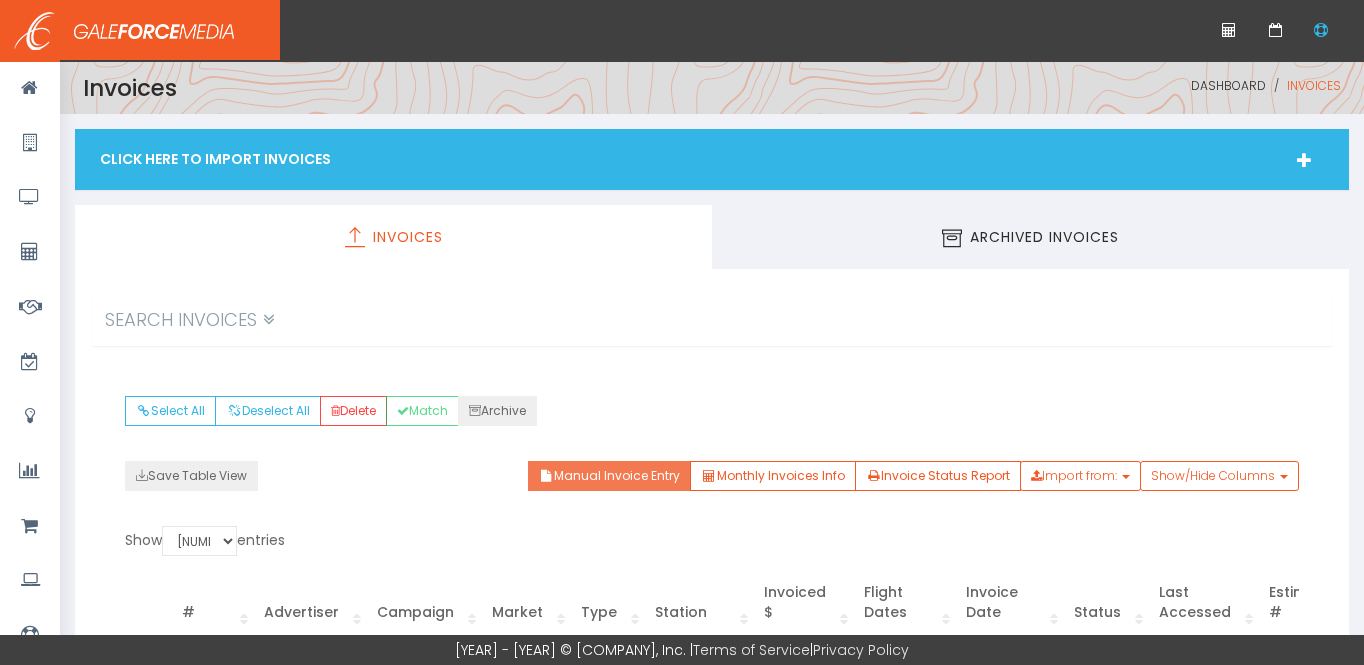 click on "Manual Invoice Entry" at bounding box center [609, 476] 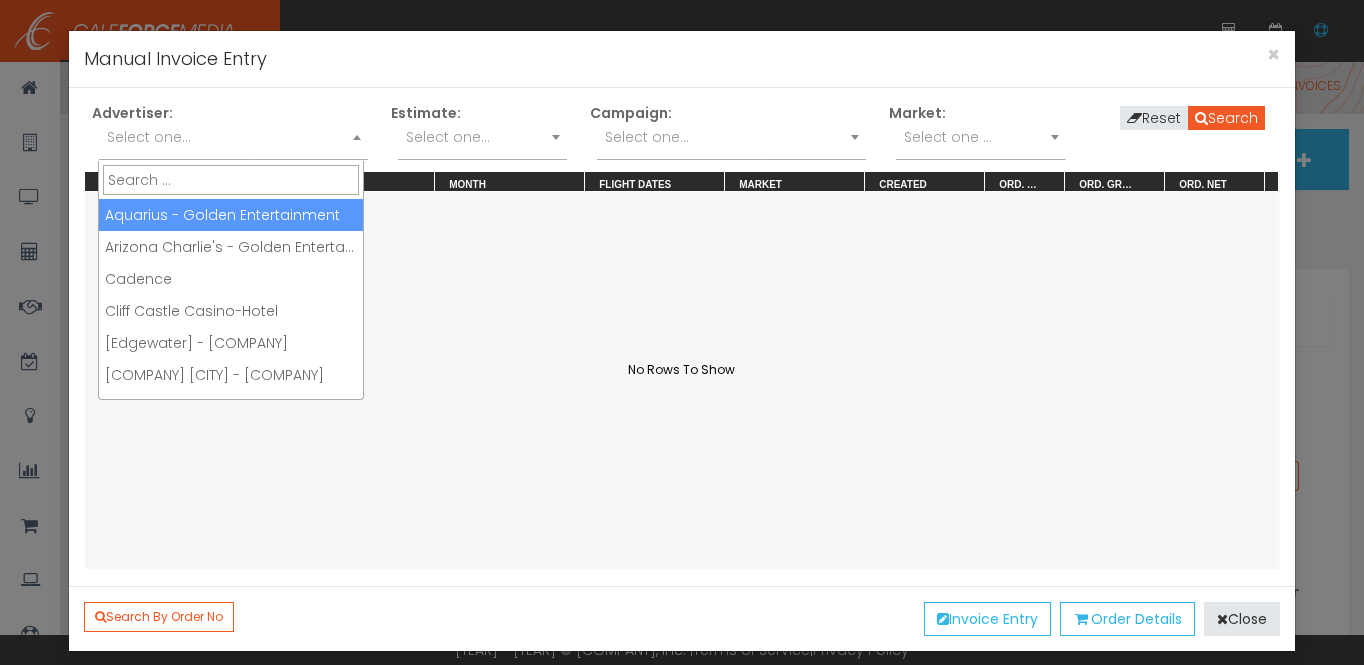 click on "Select one..." at bounding box center [233, 142] 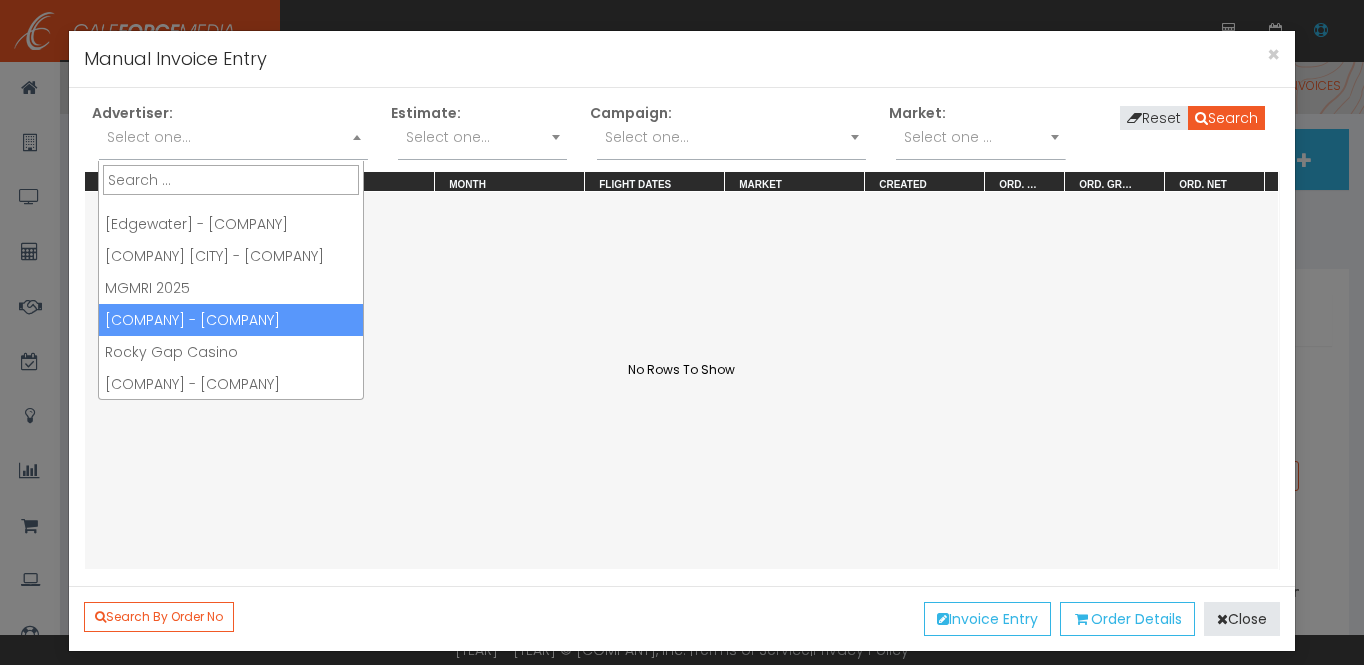 scroll, scrollTop: 120, scrollLeft: 0, axis: vertical 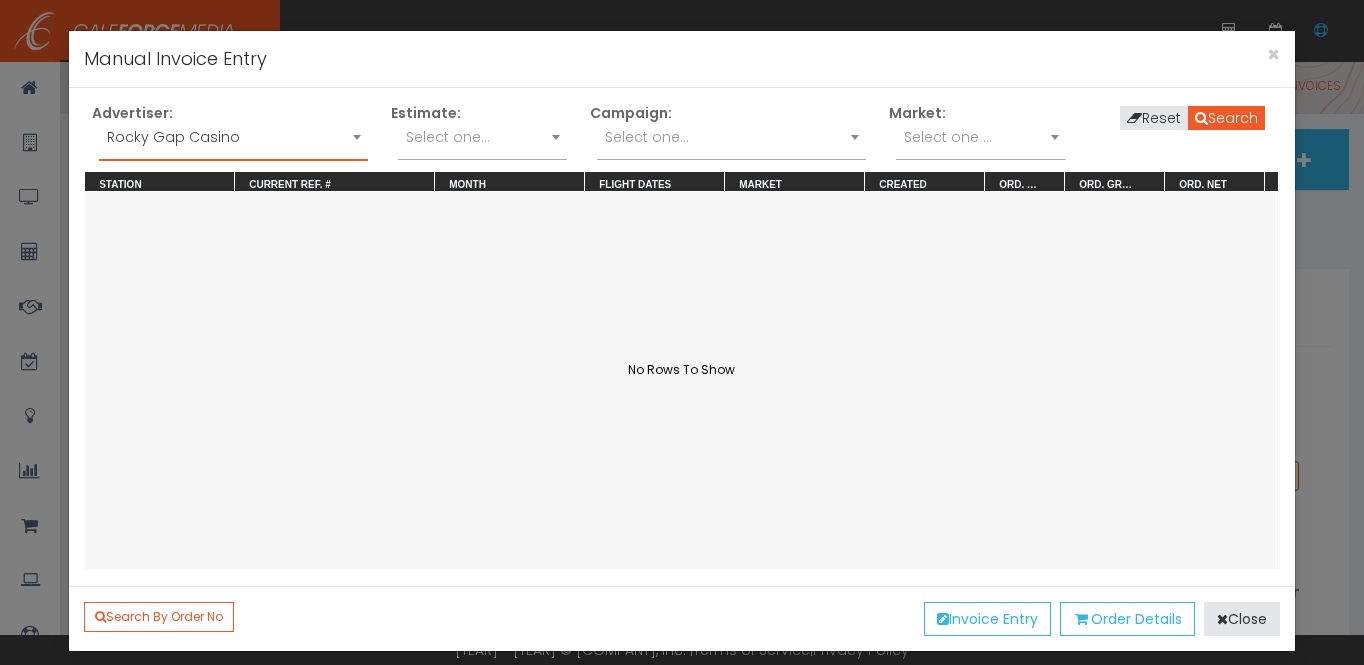 click at bounding box center (681, 380) 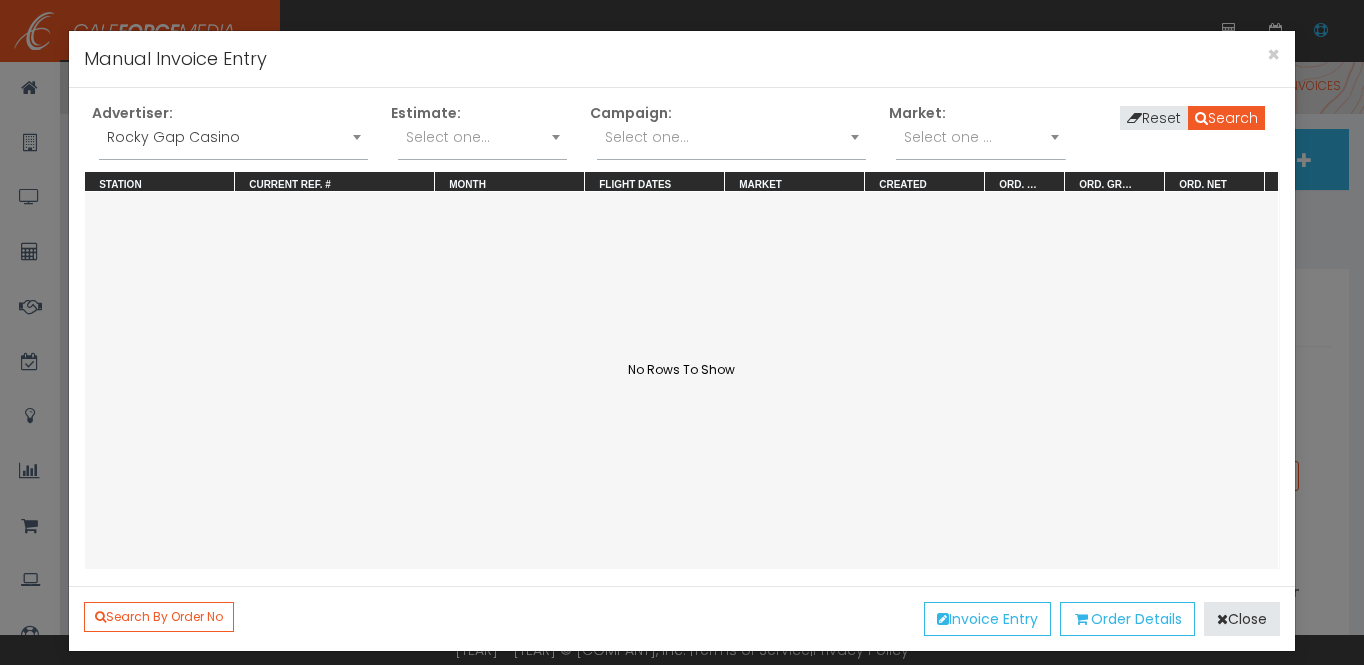 click on "Select one..." at bounding box center [647, 137] 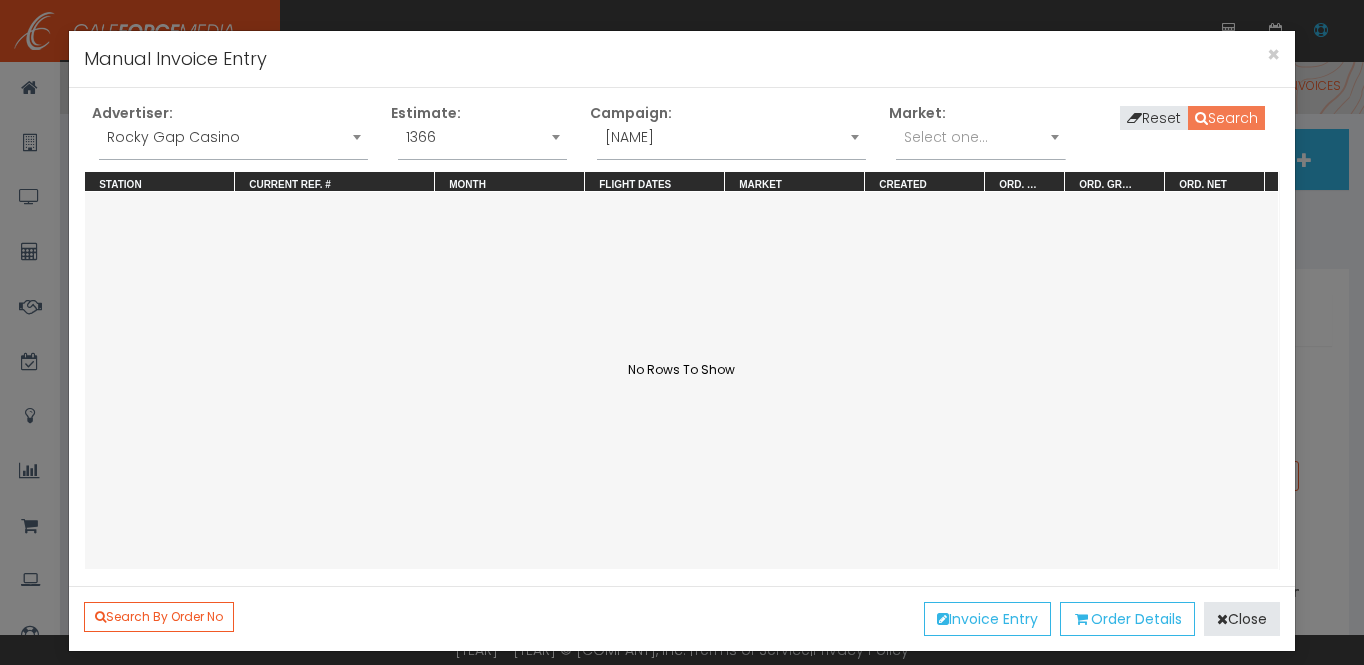 click on "Search" at bounding box center (1226, 118) 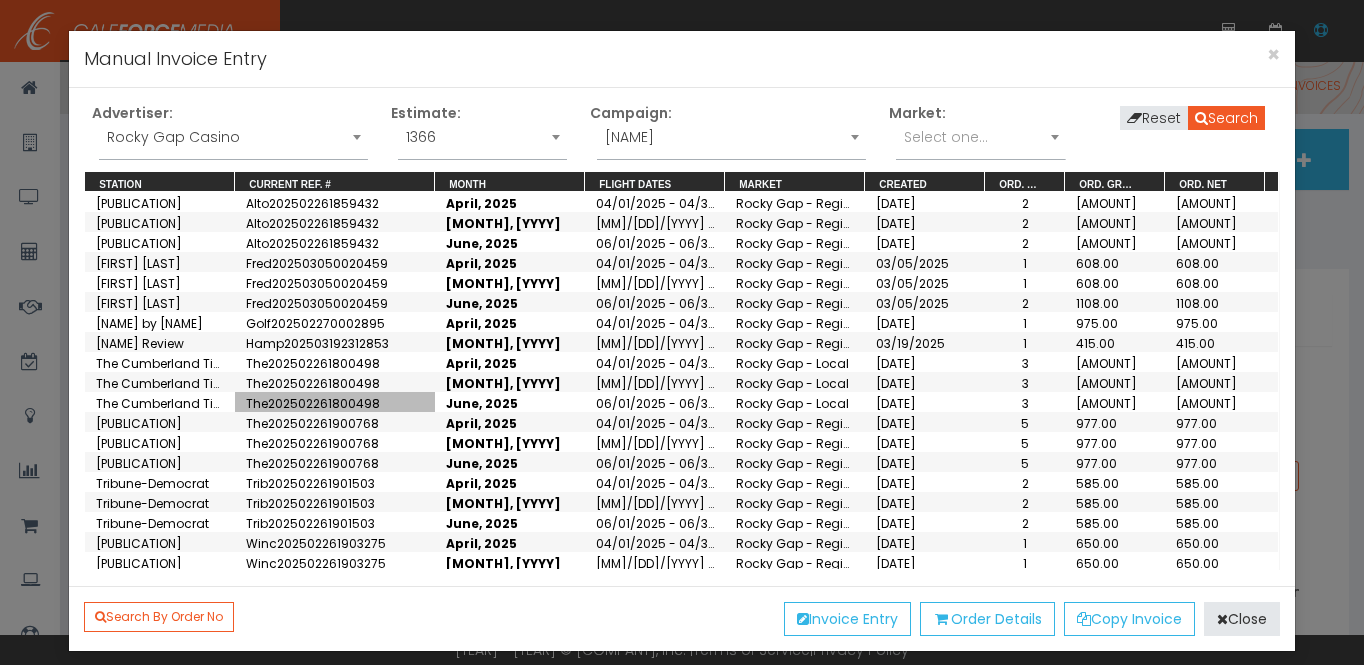 click on "The202502261800498" at bounding box center (313, 403) 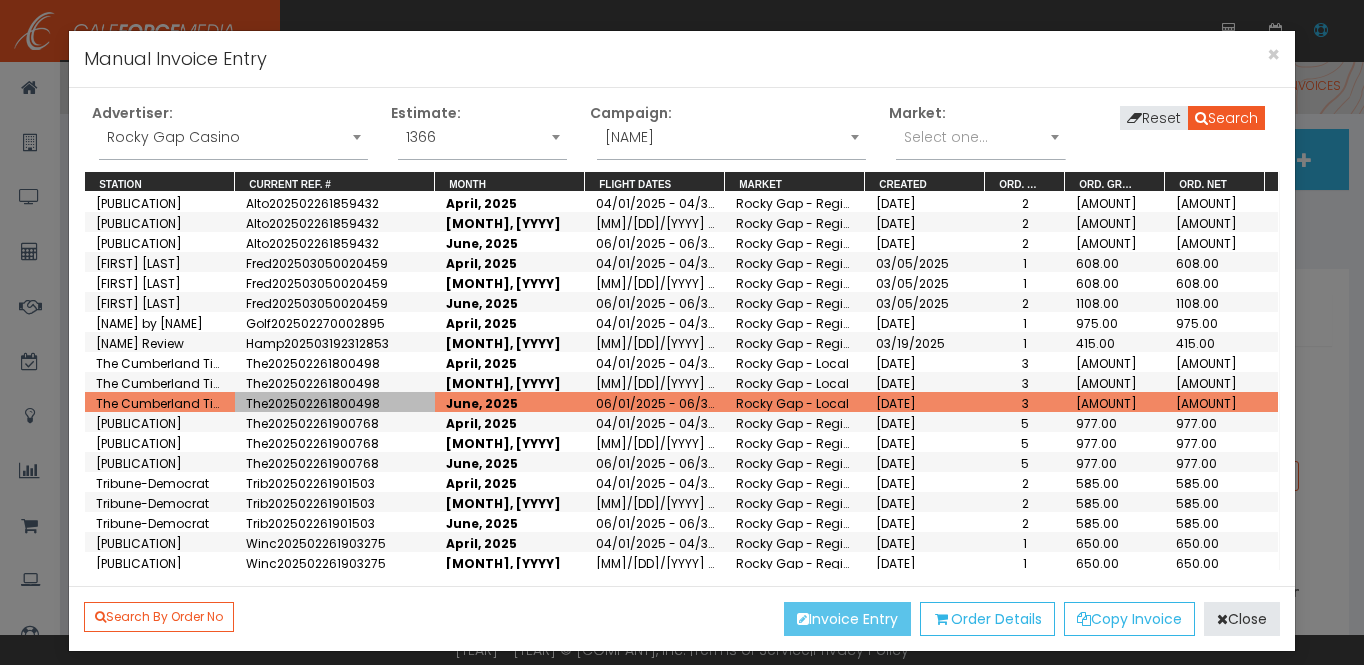 drag, startPoint x: 797, startPoint y: 632, endPoint x: 704, endPoint y: 550, distance: 123.9879 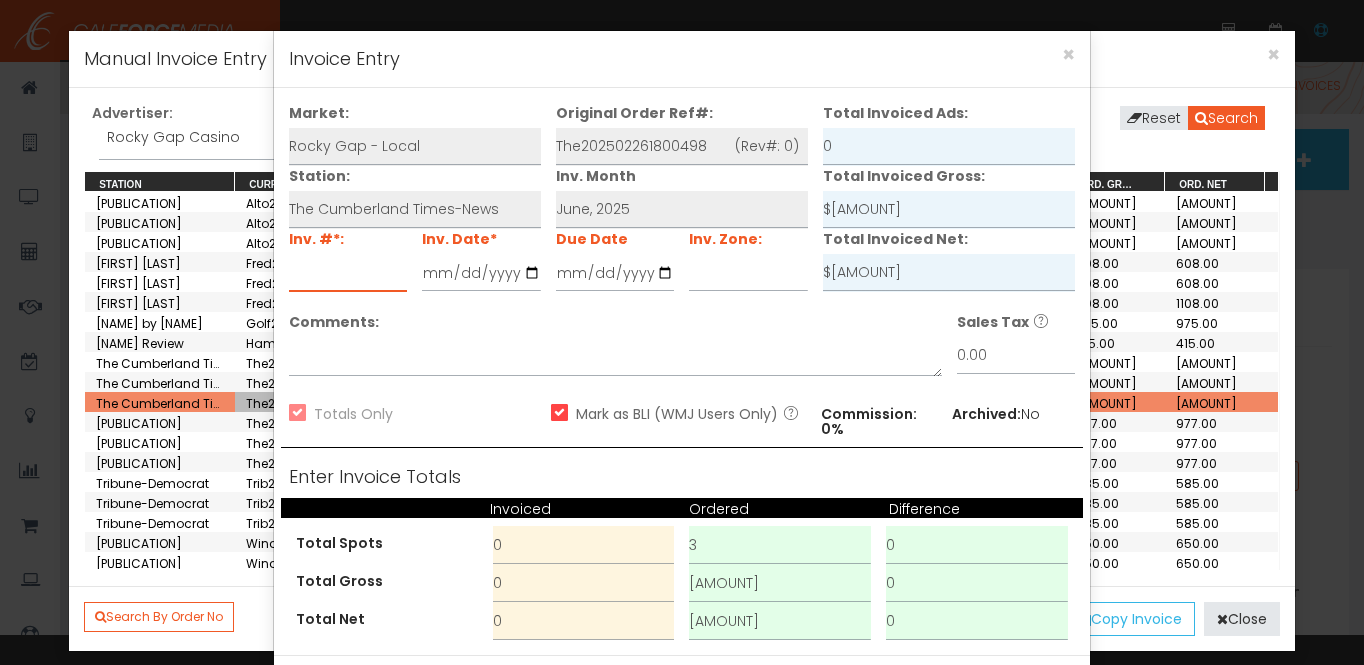 click at bounding box center [348, 273] 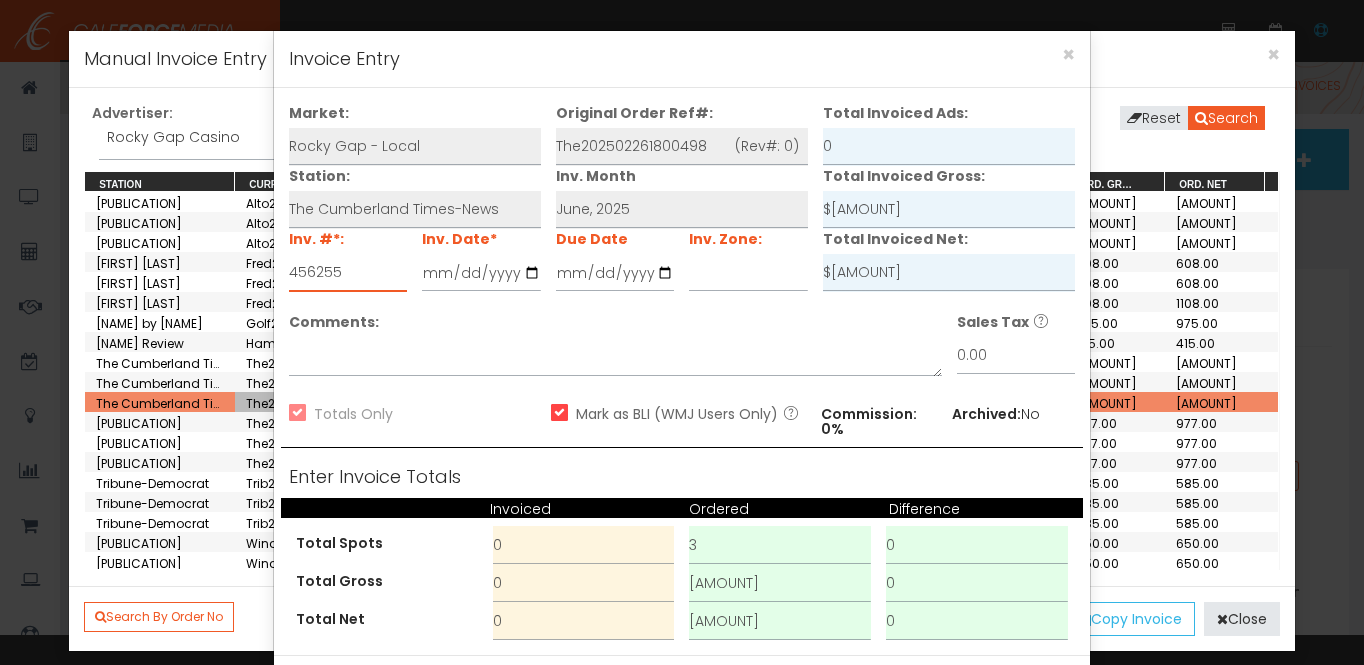 type on "456255" 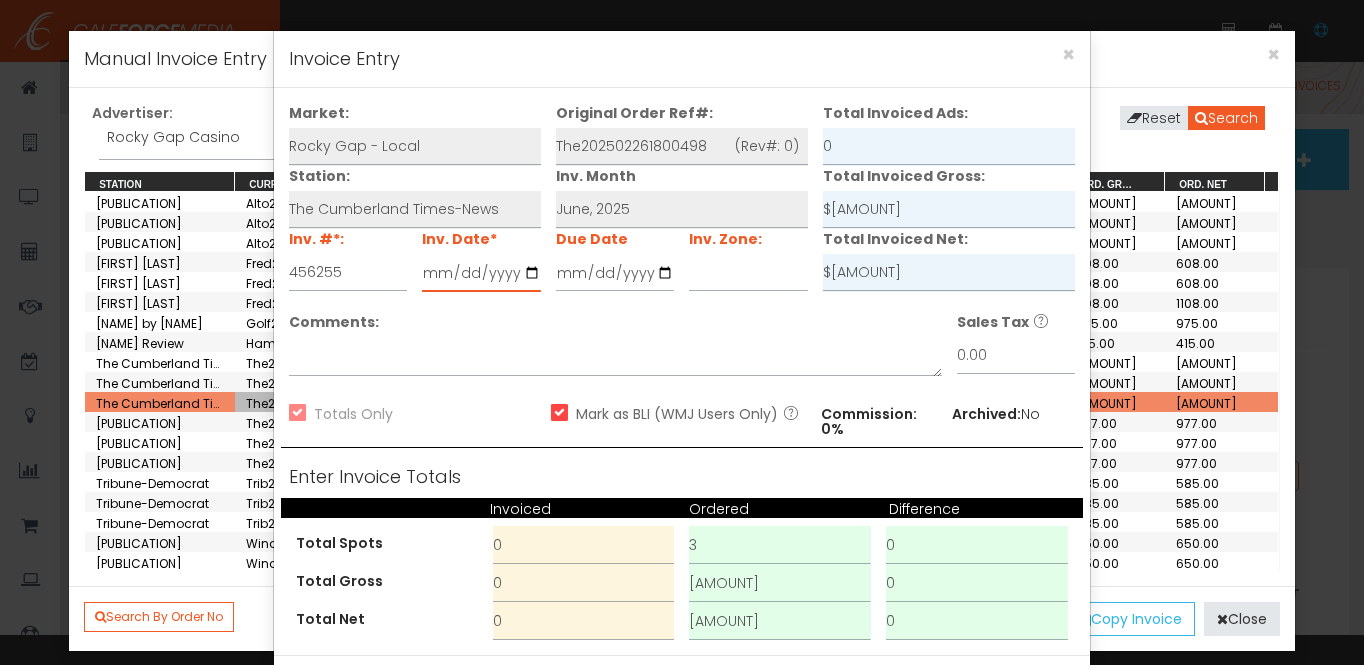 click at bounding box center [481, 273] 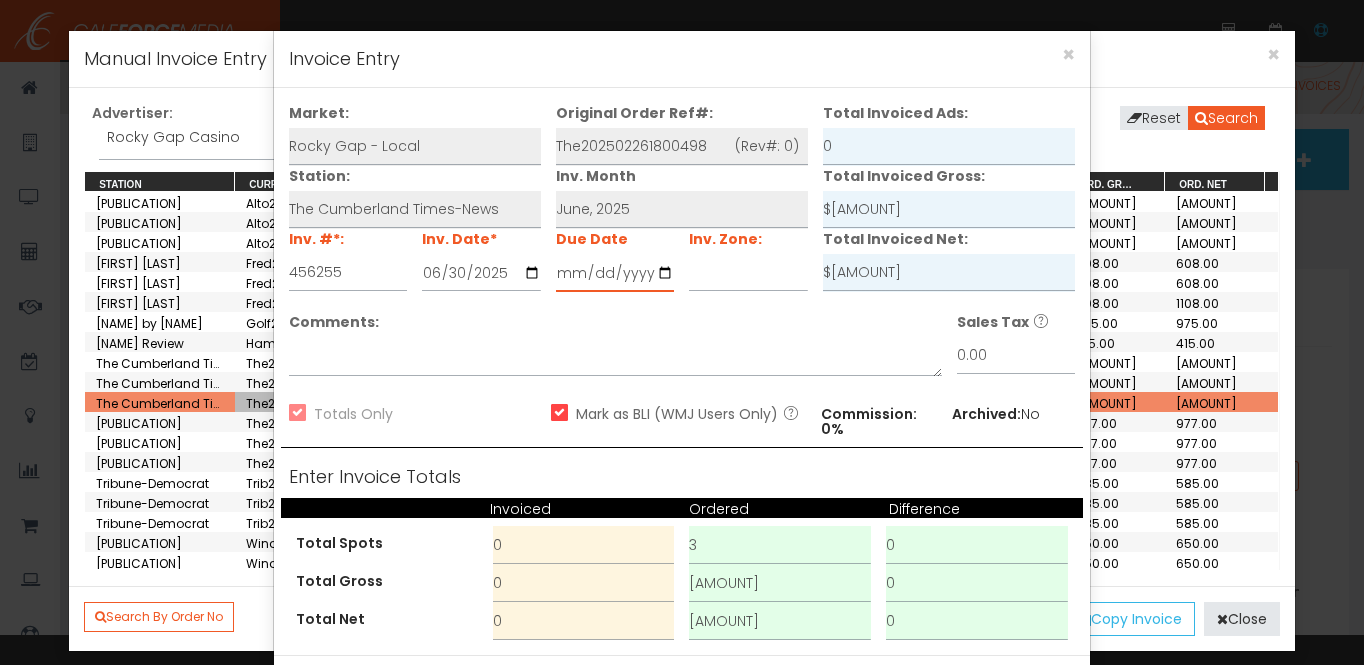 click at bounding box center (615, 273) 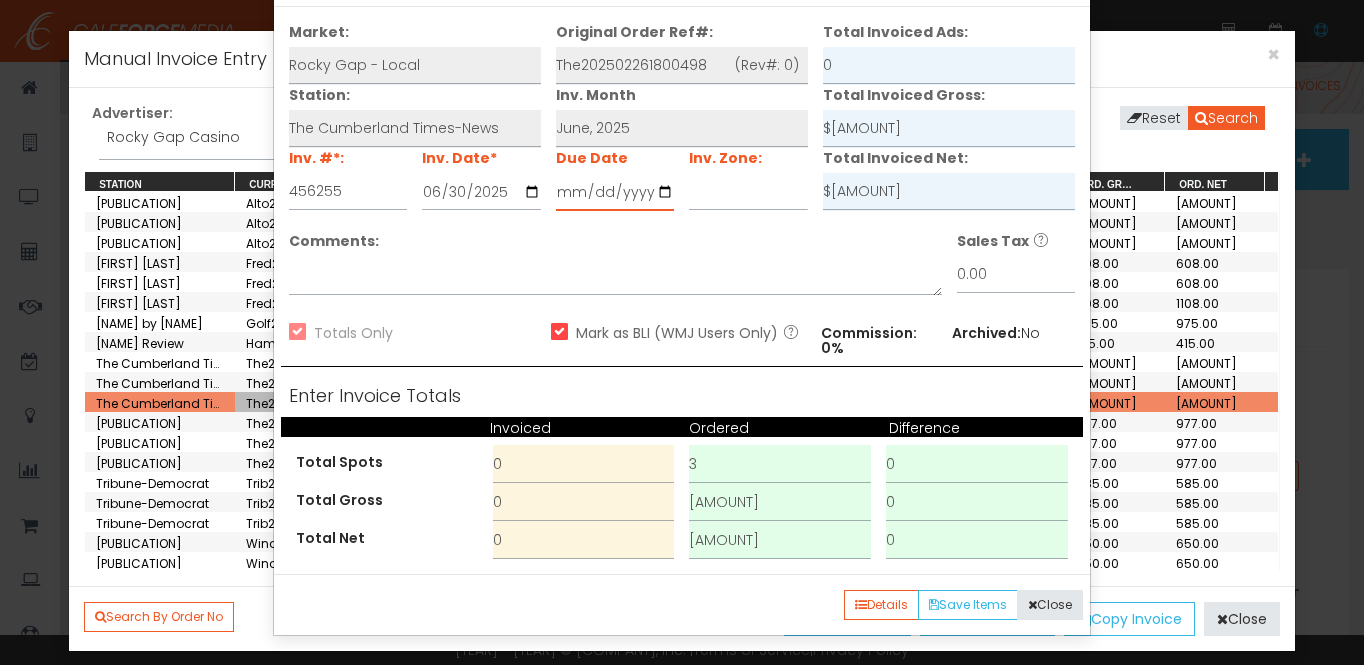 scroll, scrollTop: 82, scrollLeft: 0, axis: vertical 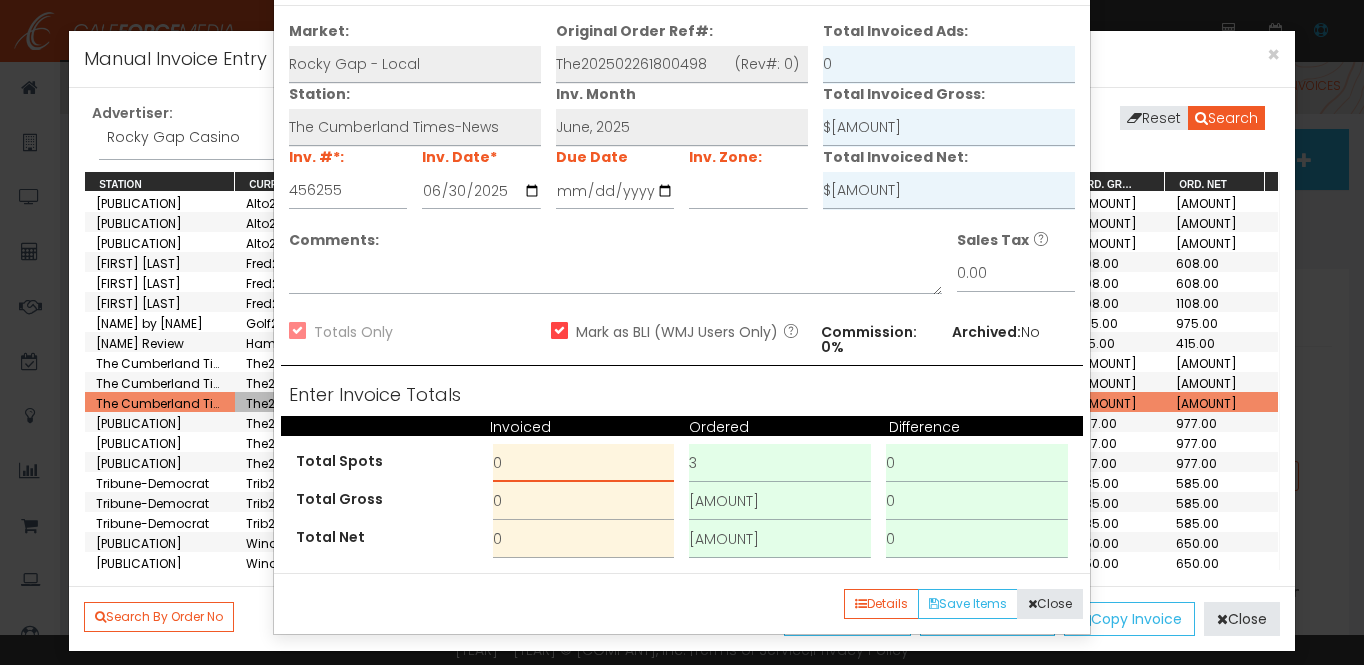 click on "[NUMBER]" at bounding box center (584, 463) 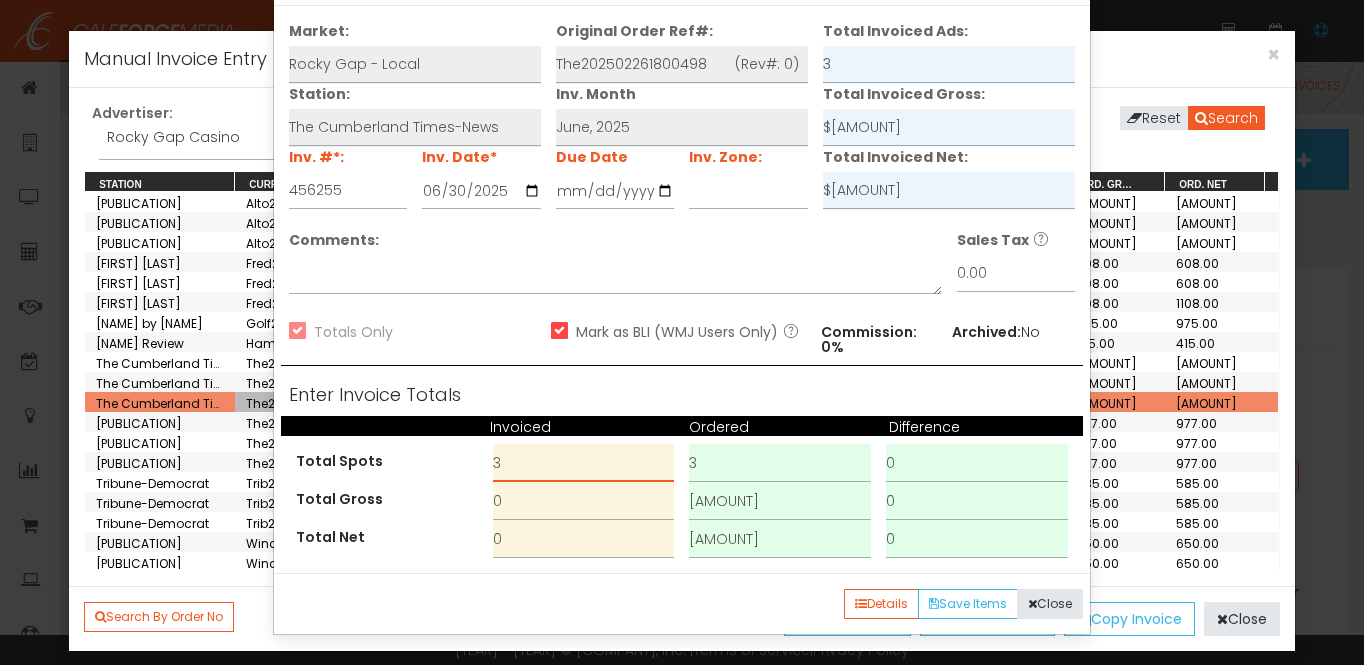 type on "3" 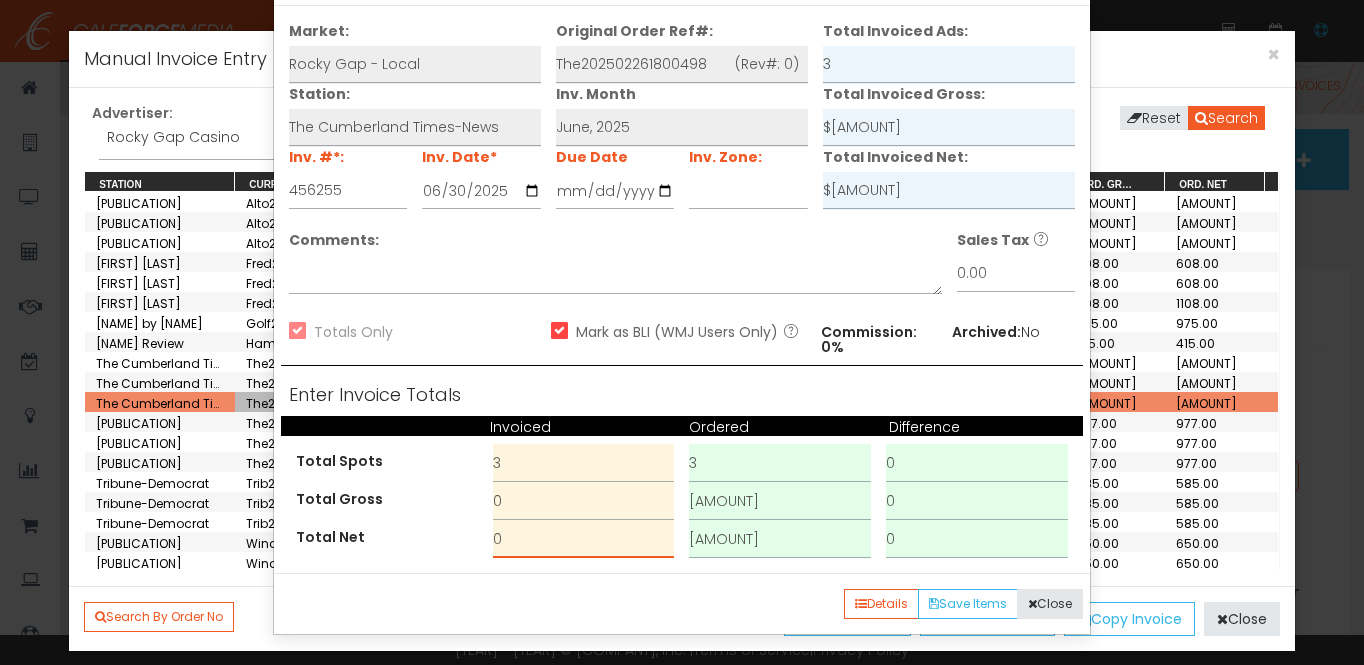 drag, startPoint x: 504, startPoint y: 537, endPoint x: 463, endPoint y: 539, distance: 41.04875 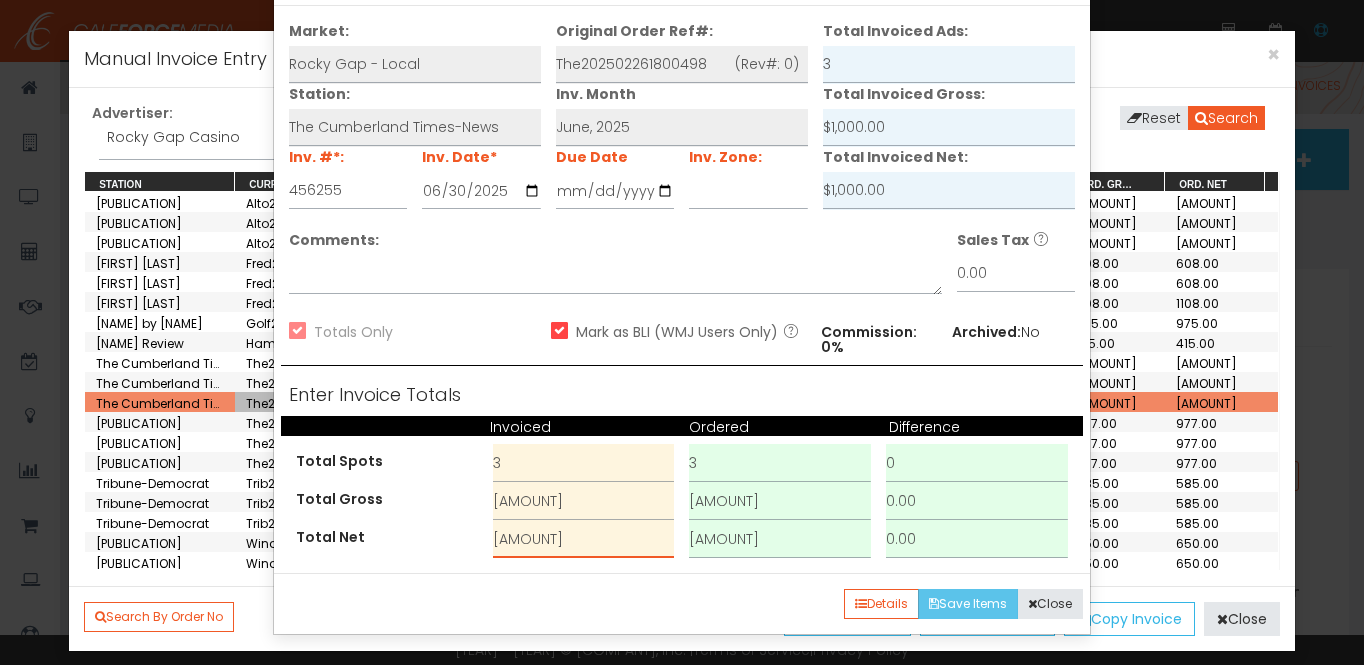 type on "1,000.00" 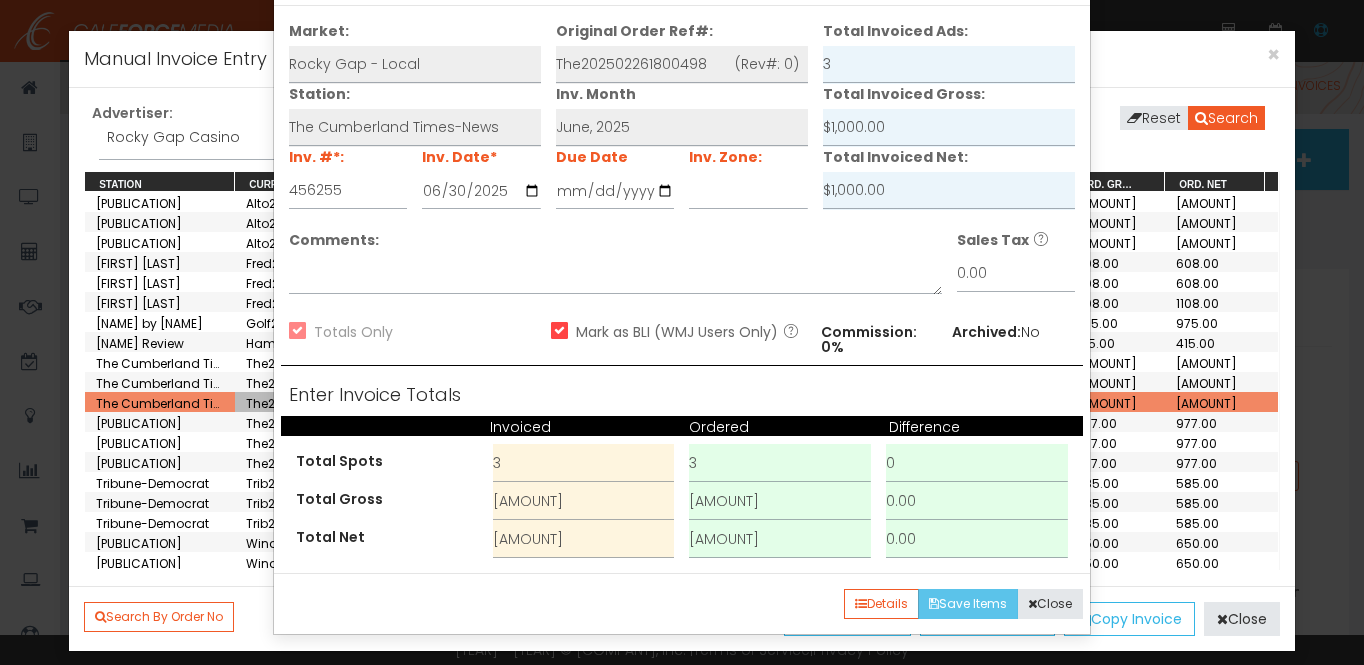 click on "Save Items" at bounding box center (968, 604) 